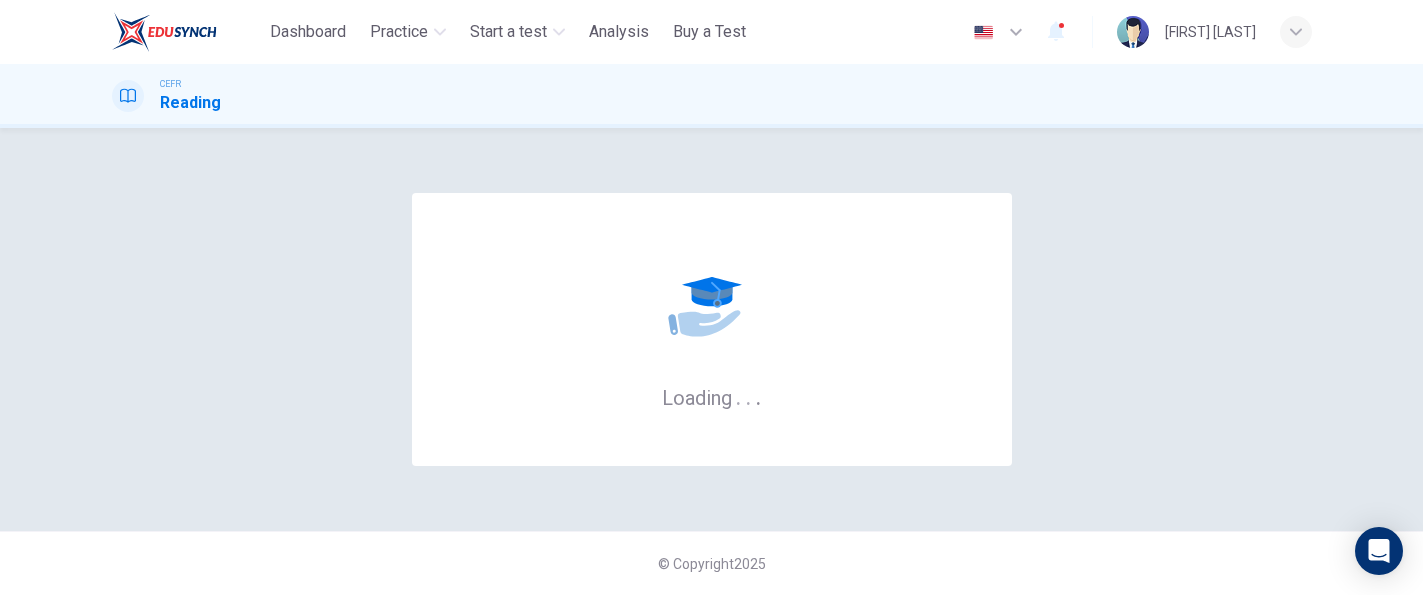scroll, scrollTop: 0, scrollLeft: 0, axis: both 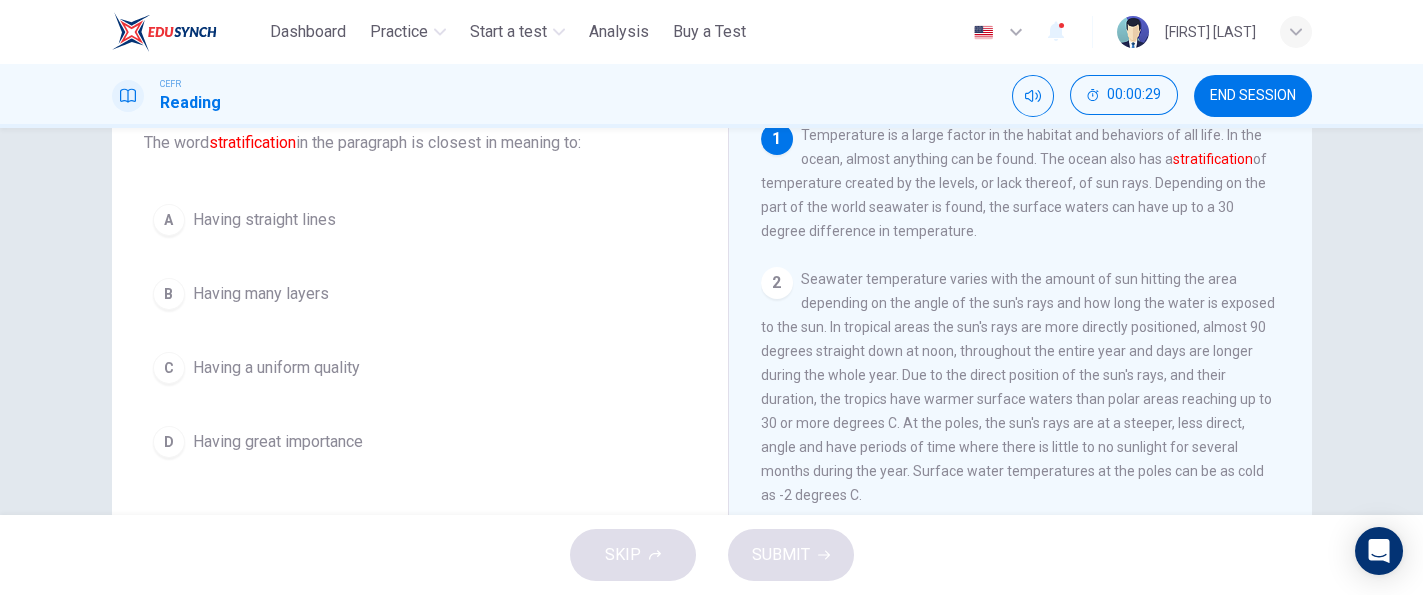 click on "Having many layers" at bounding box center (261, 294) 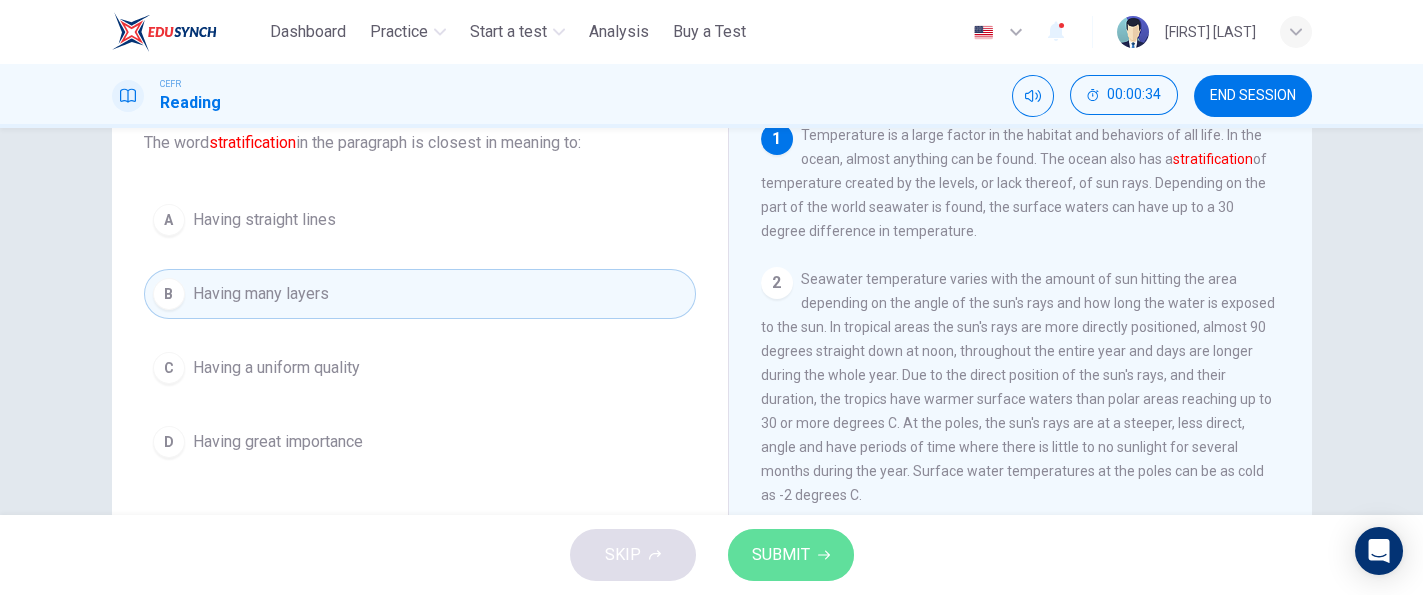 click on "SUBMIT" at bounding box center (791, 555) 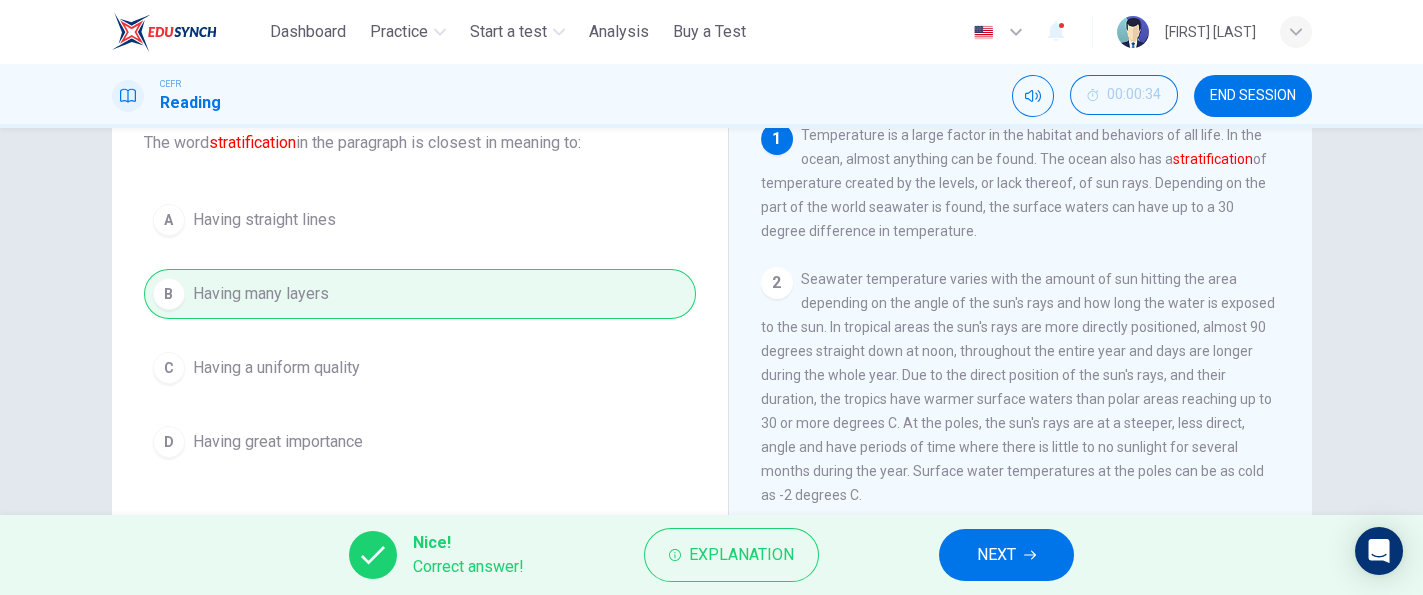 click on "Explanation" at bounding box center (731, 555) 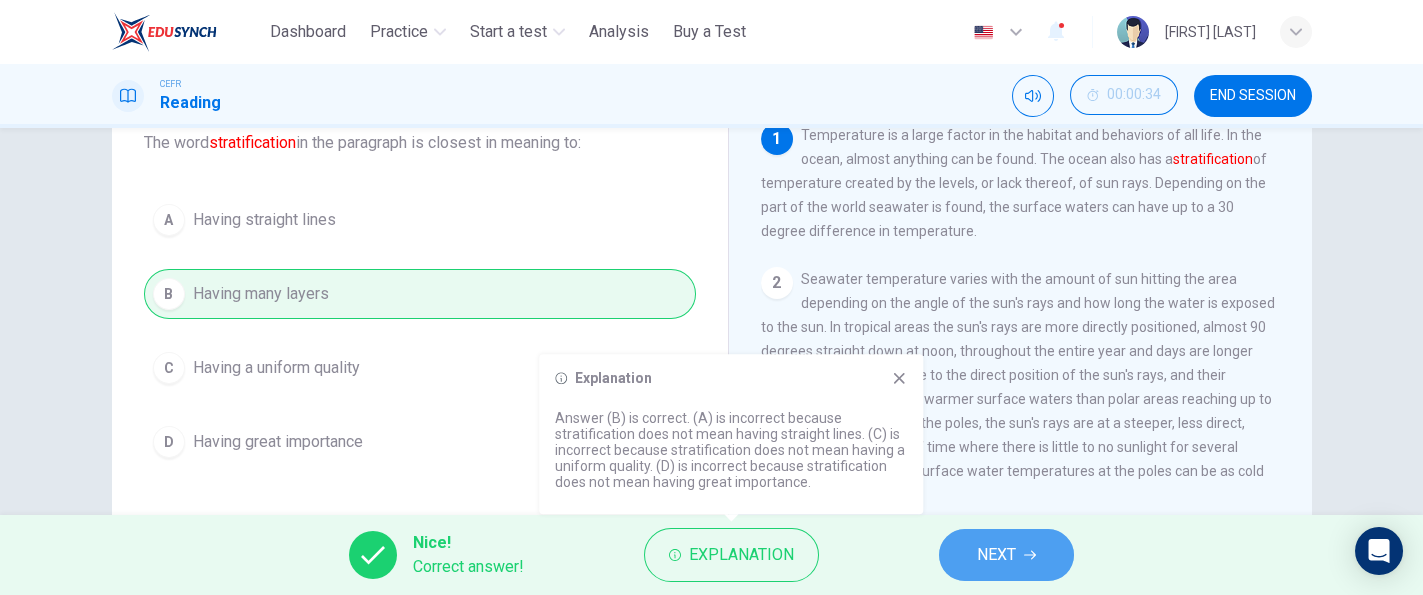 click on "NEXT" at bounding box center (1006, 555) 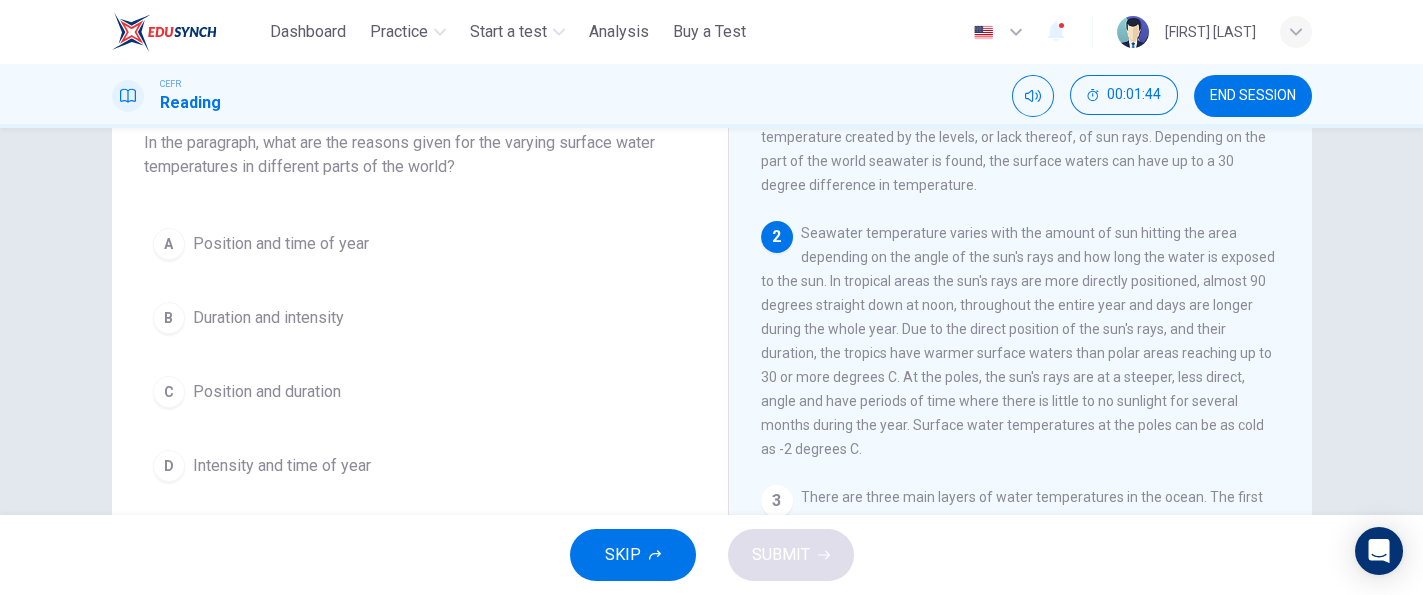 scroll, scrollTop: 48, scrollLeft: 0, axis: vertical 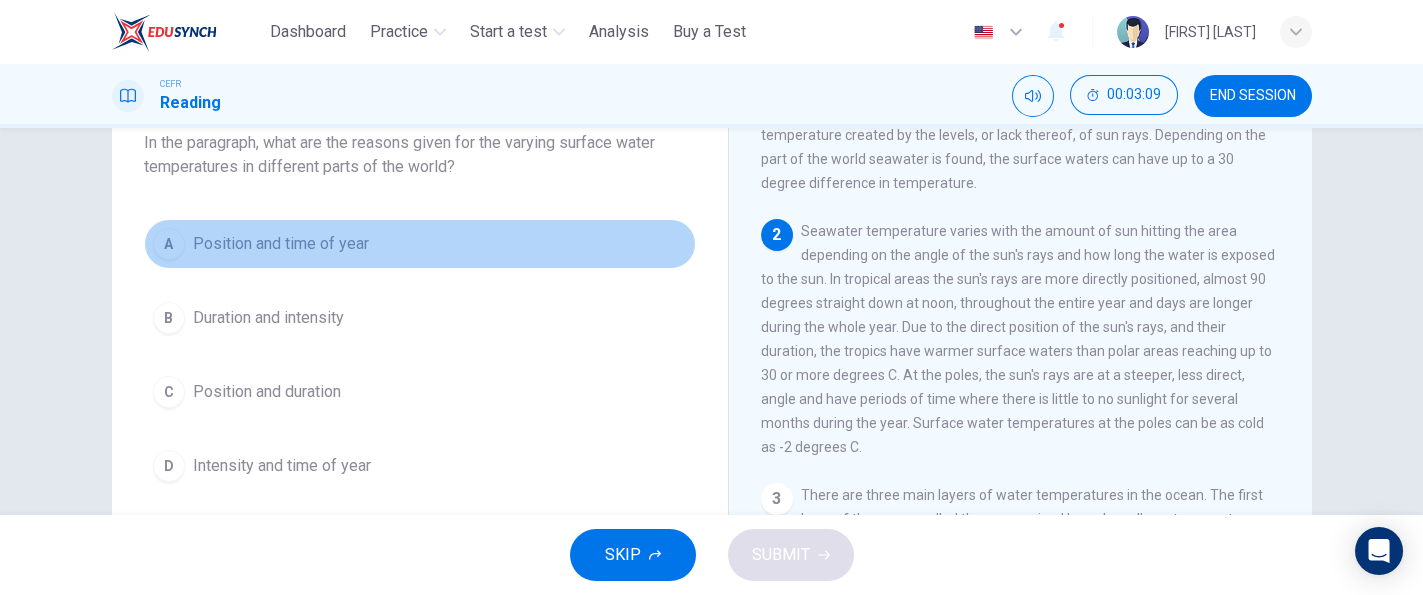 click on "A Position and time of year" at bounding box center [420, 244] 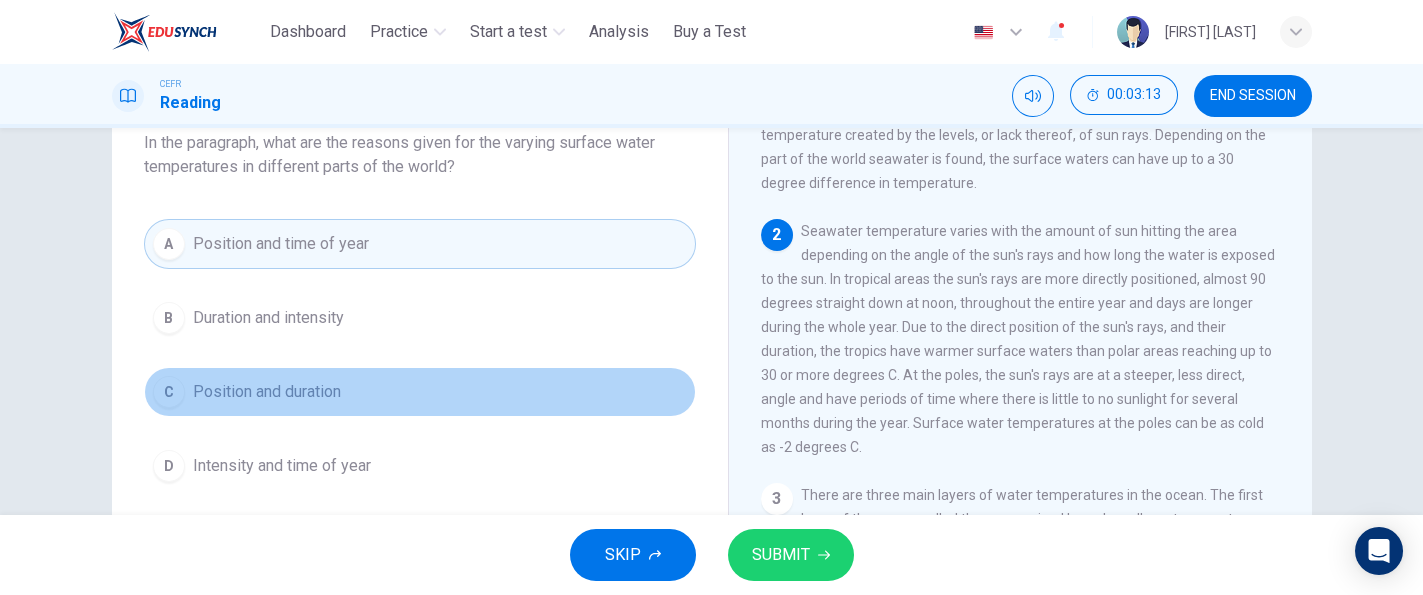 click on "Position and duration" at bounding box center [267, 392] 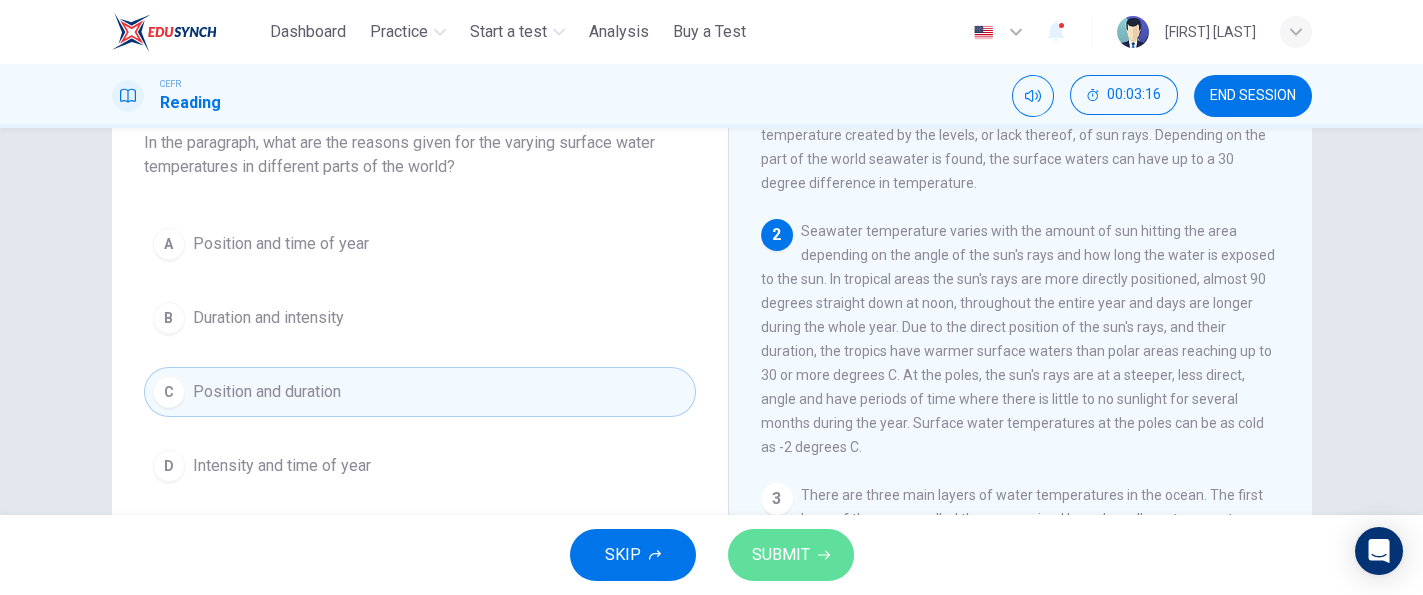 click 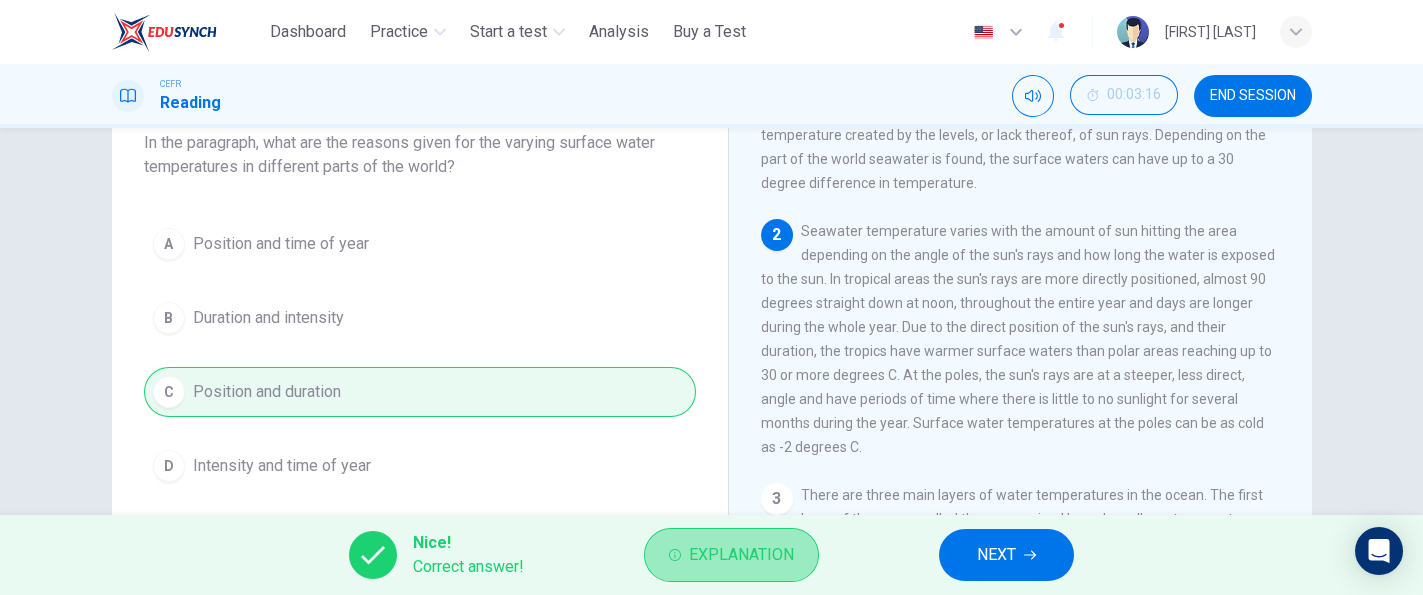 click on "Explanation" at bounding box center (741, 555) 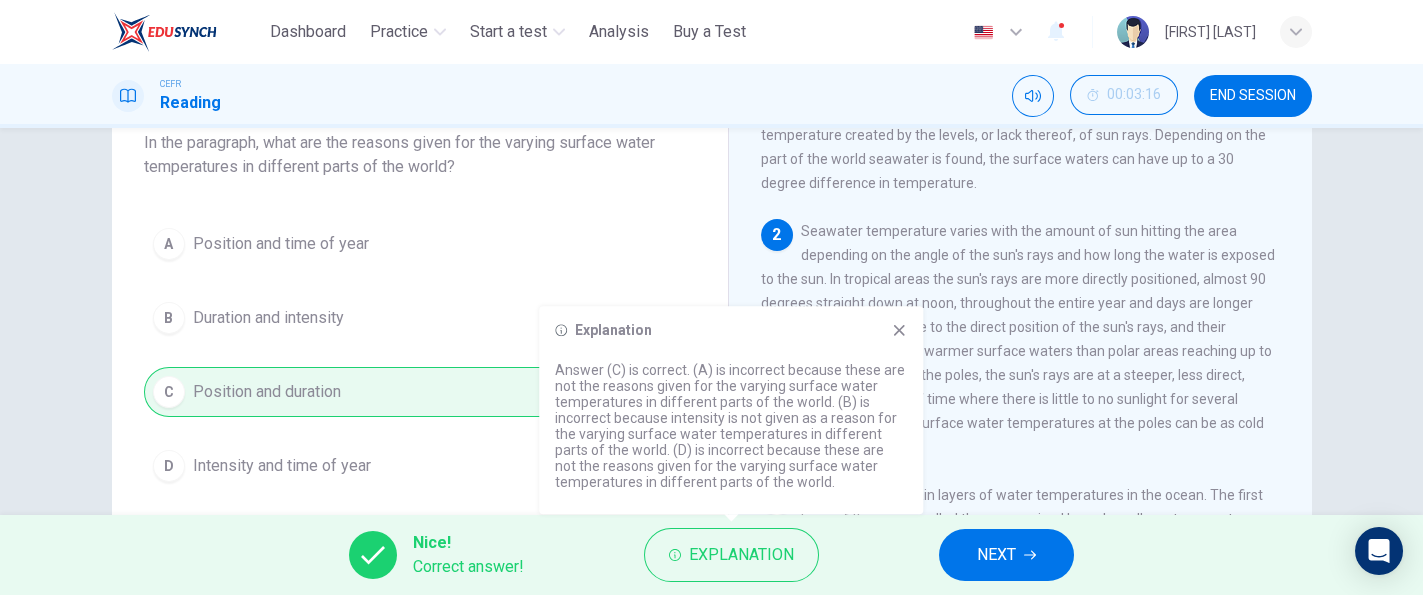 click on "Seawater temperature varies with the amount of sun hitting the area depending on the angle of the sun's rays and how long the water is exposed to the sun. In tropical areas the sun's rays are more directly positioned, almost 90 degrees straight down at noon, throughout the entire year and days are longer during the whole year. Due to the direct position of the sun's rays, and their duration, the tropics have warmer surface waters than polar areas reaching up to 30 or more degrees C. At the poles, the sun's rays are at a steeper, less direct, angle and have periods of time where there is little to no sunlight for several months during the year. Surface water temperatures at the poles can be as cold as -2 degrees C." at bounding box center (1018, 339) 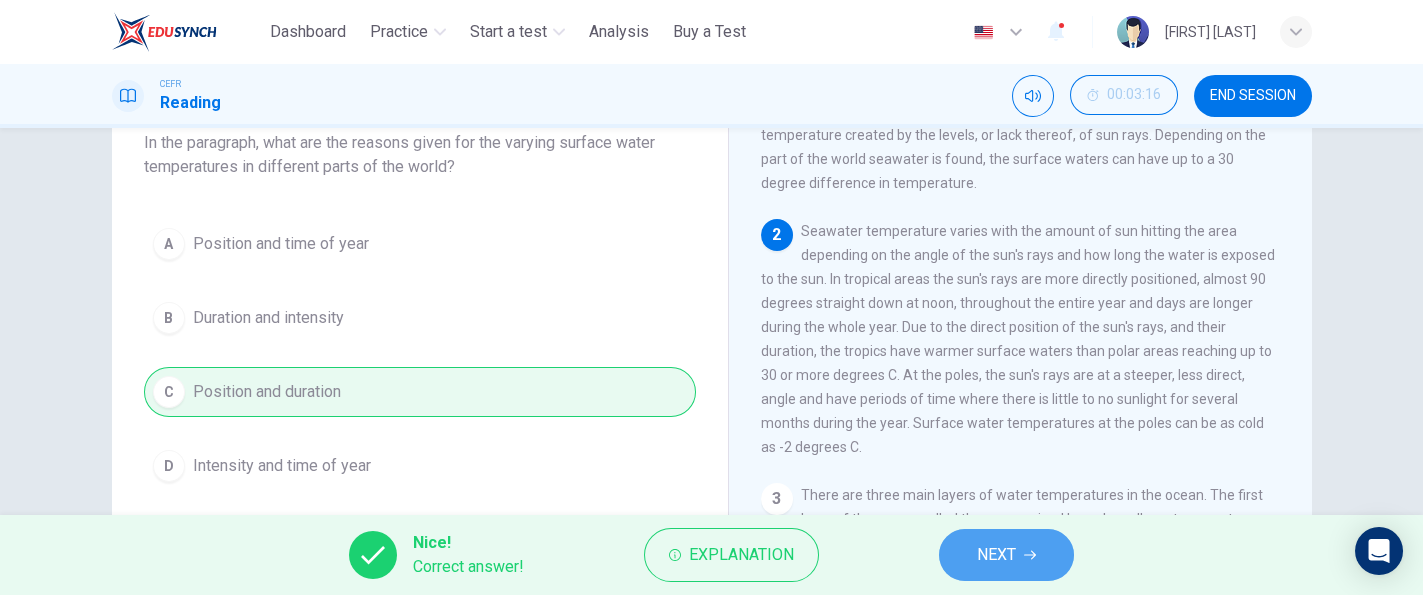 click on "NEXT" at bounding box center [1006, 555] 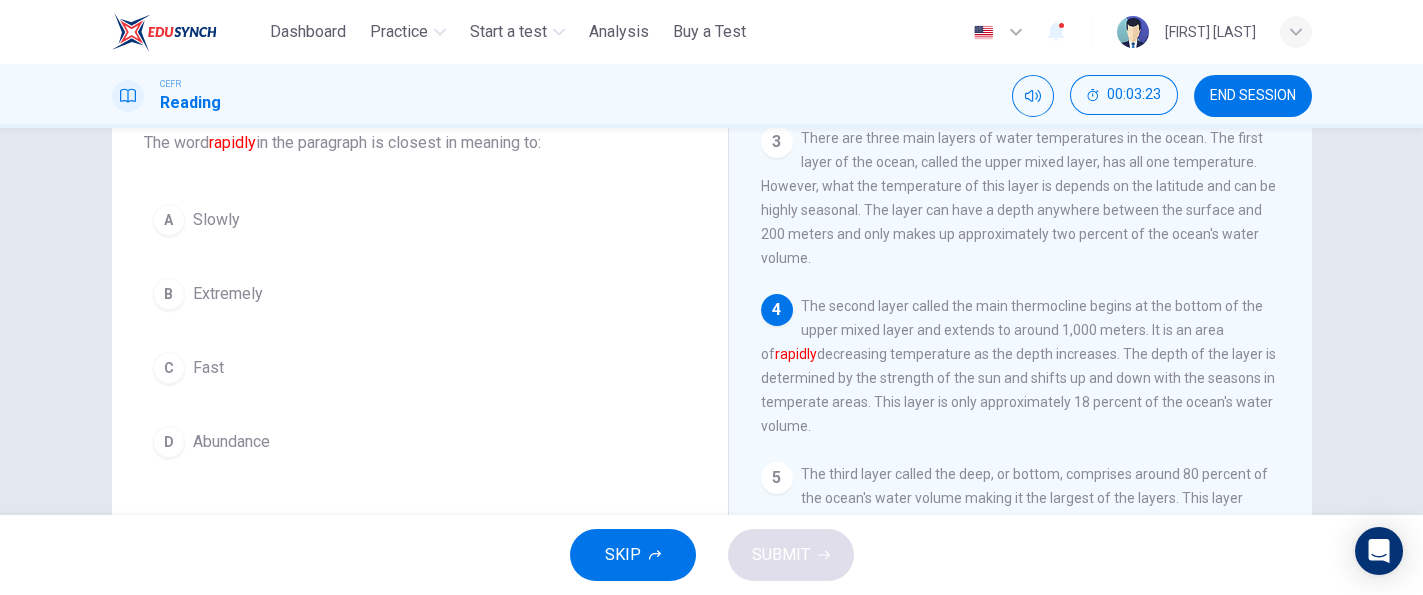 scroll, scrollTop: 408, scrollLeft: 0, axis: vertical 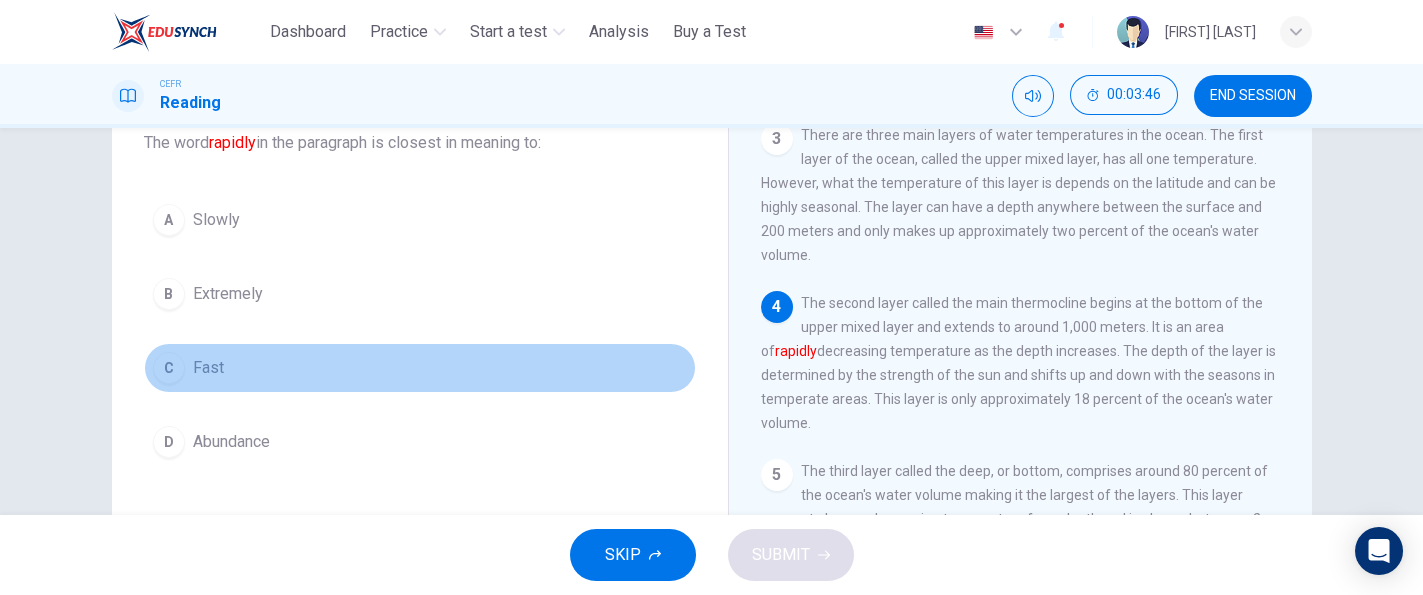 click on "C Fast" at bounding box center [420, 368] 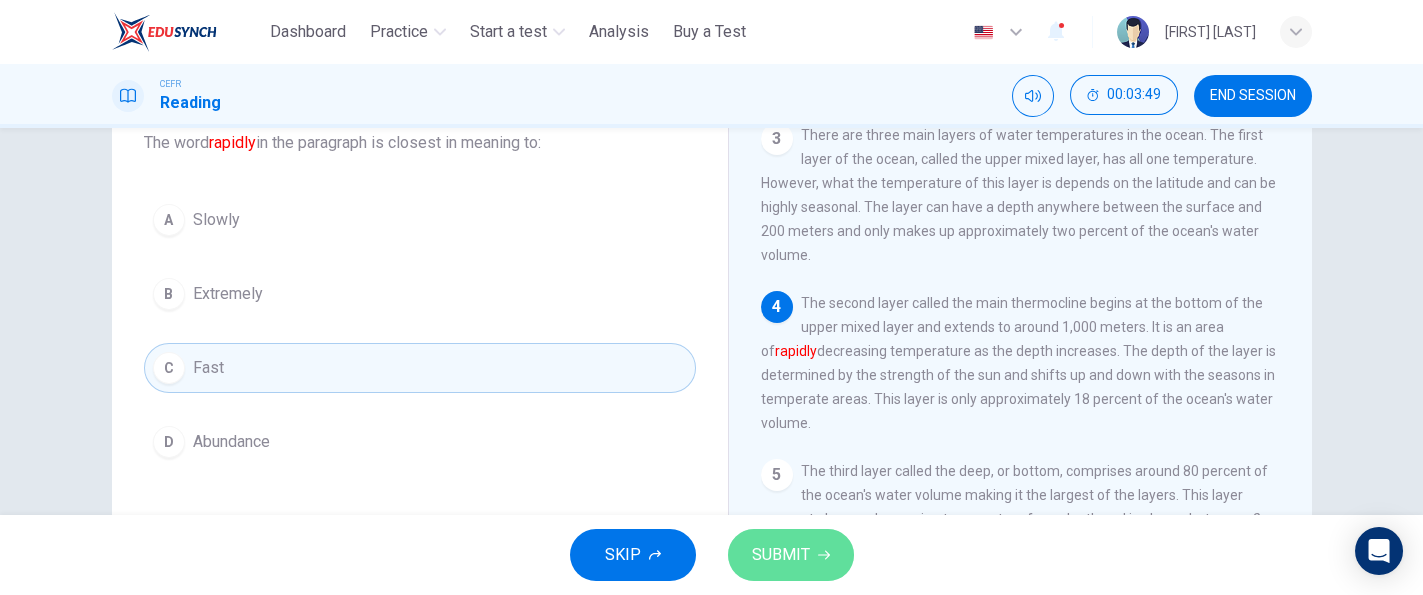 click on "SUBMIT" at bounding box center [791, 555] 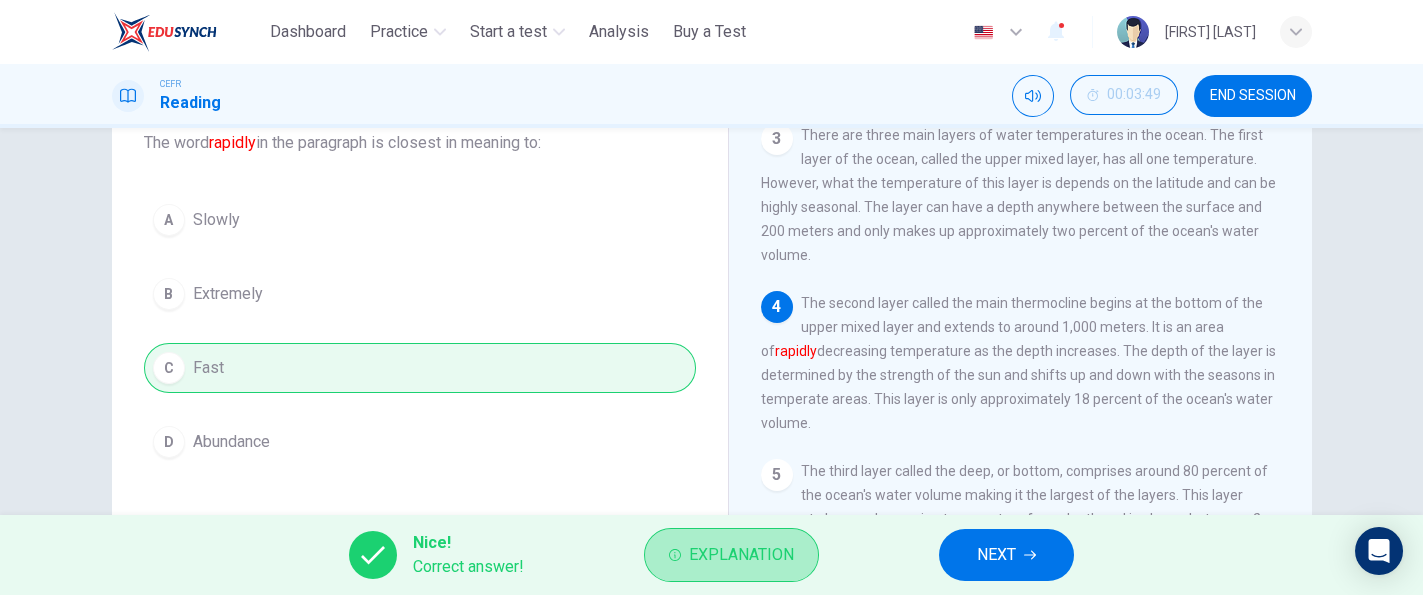 click on "Explanation" at bounding box center [731, 555] 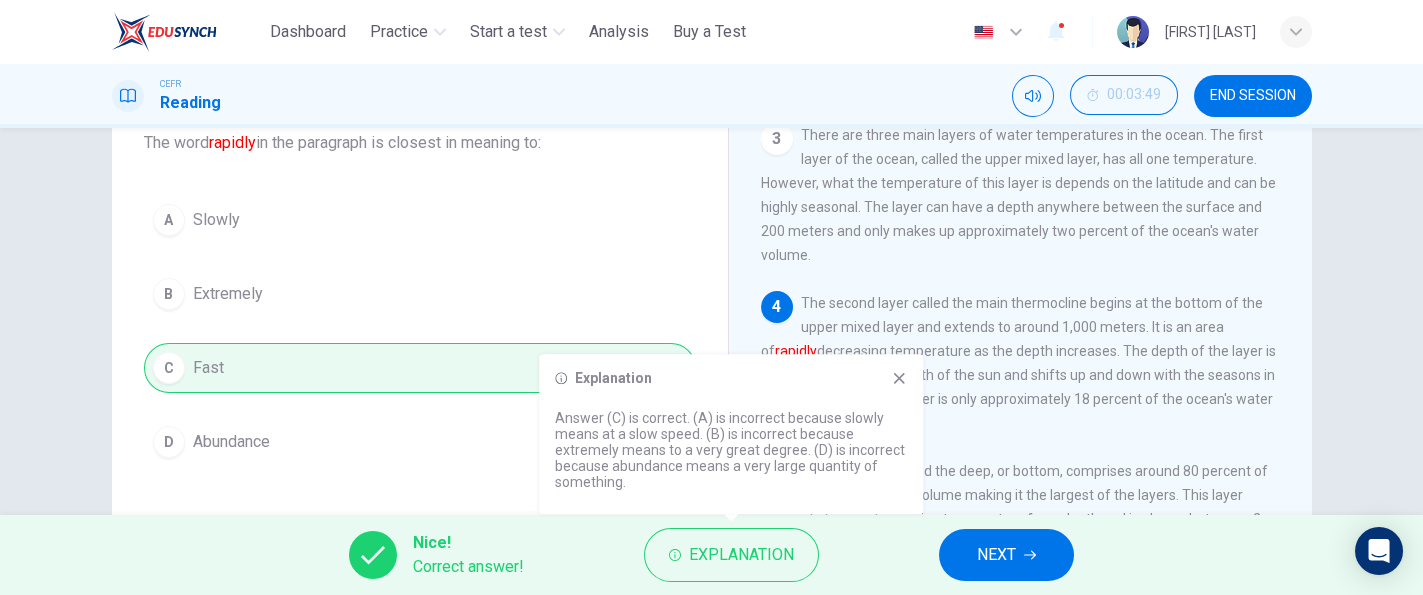 click on "4 The second layer called the main thermocline begins at the bottom of the upper mixed layer and extends to around 1,000 meters. It is an area of   rapidly  decreasing temperature as the depth increases. The depth of the layer is determined by the strength of the sun and shifts up and down with the seasons in temperate areas. This layer is only approximately 18 percent of the ocean's water volume." at bounding box center [1021, 363] 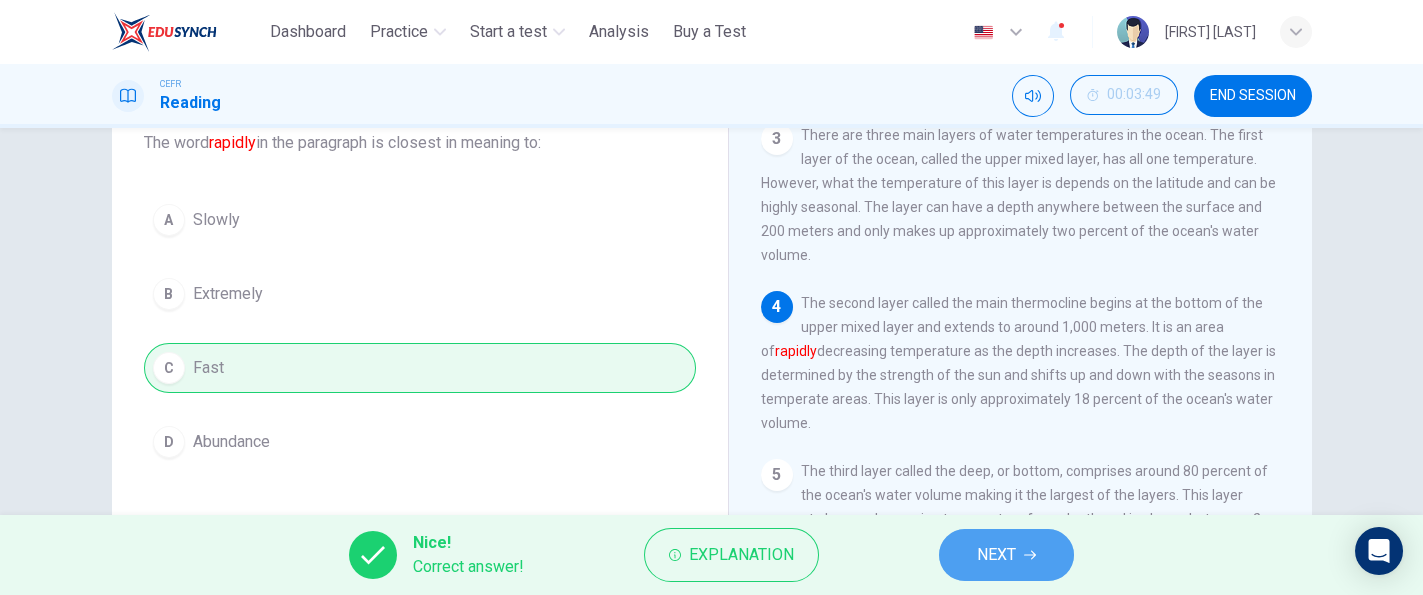click on "NEXT" at bounding box center [996, 555] 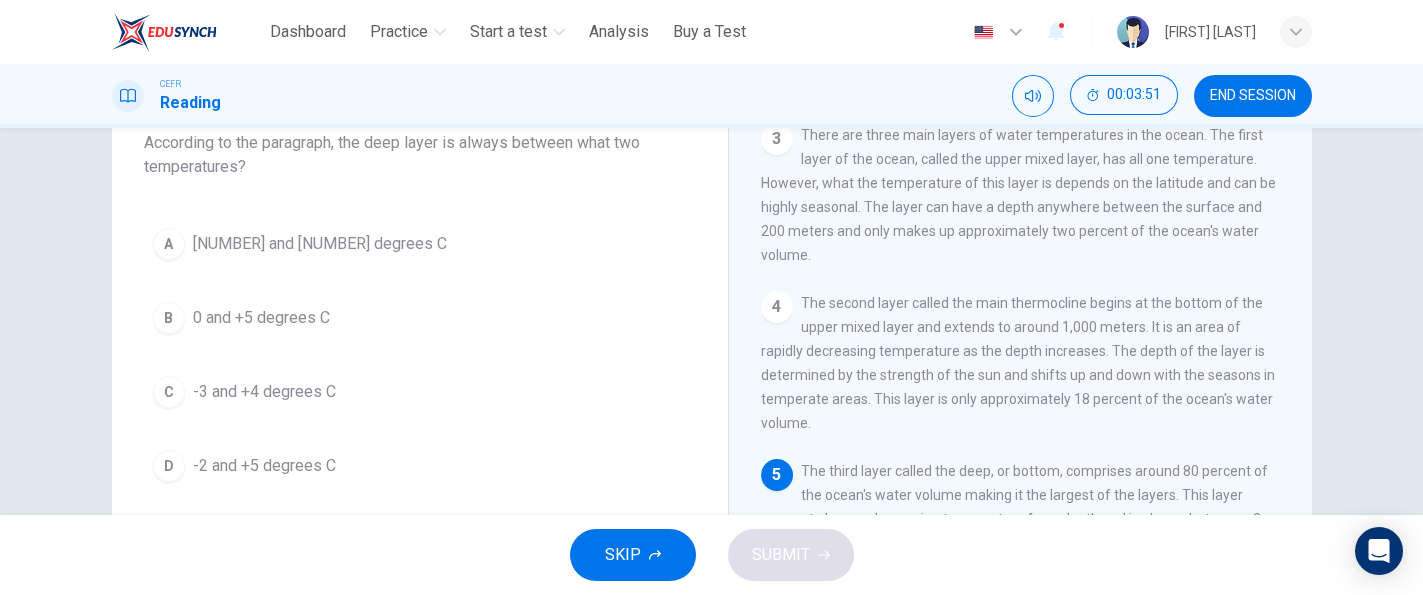 drag, startPoint x: 1302, startPoint y: 354, endPoint x: 1291, endPoint y: 412, distance: 59.03389 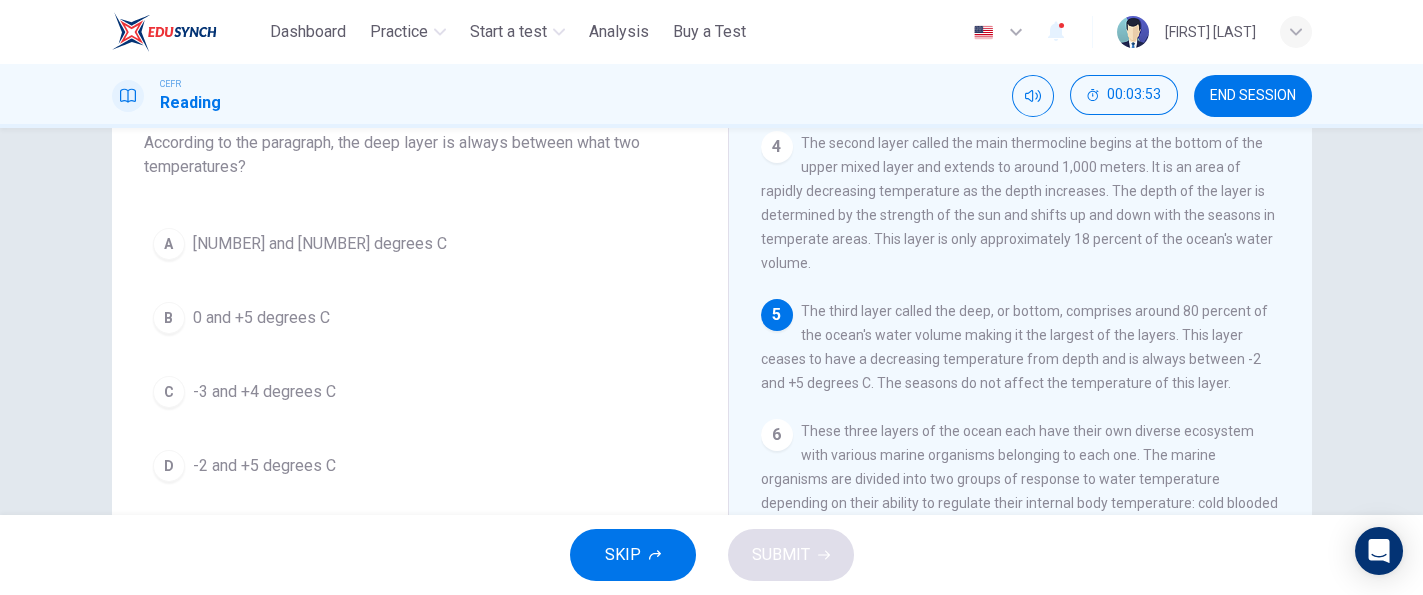 scroll, scrollTop: 560, scrollLeft: 0, axis: vertical 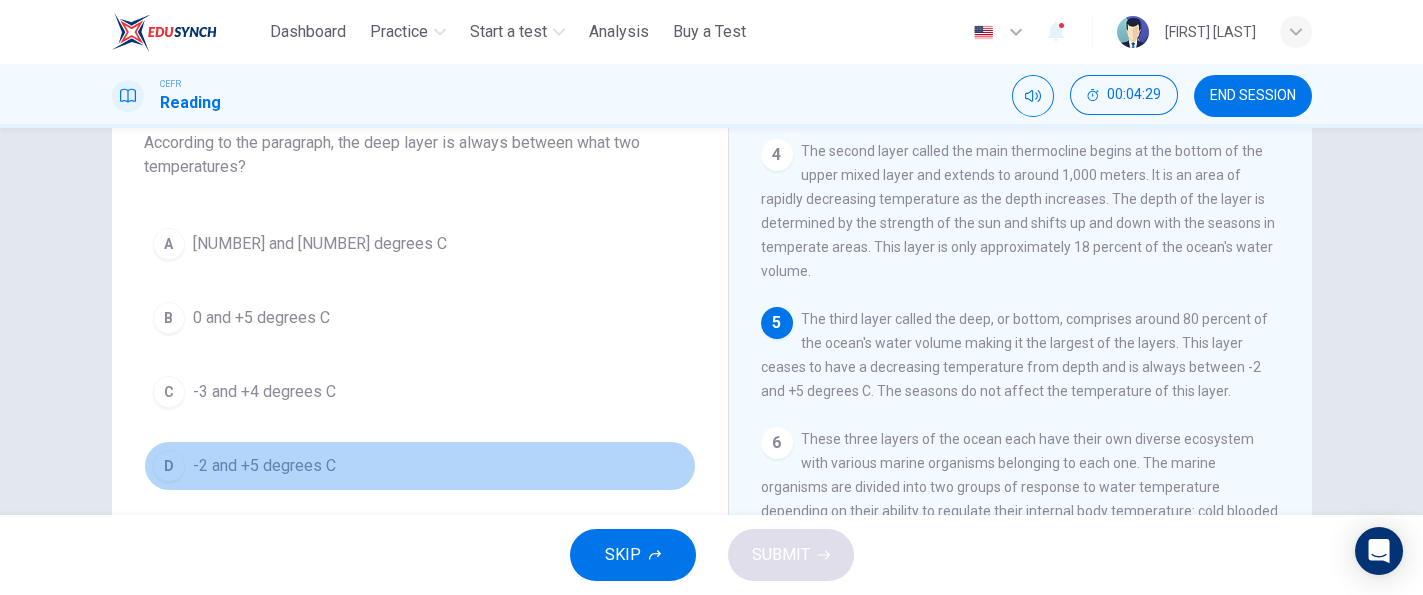 click on "D -2 and +5 degrees C" at bounding box center (420, 466) 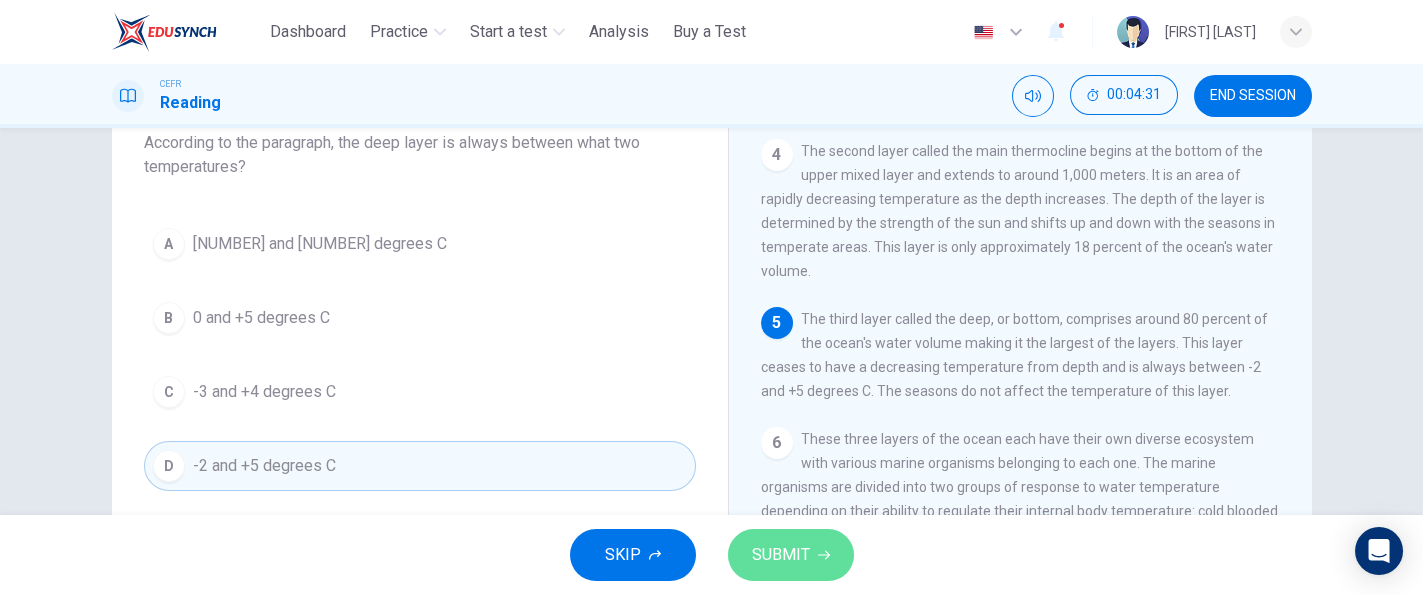 click on "SUBMIT" at bounding box center (781, 555) 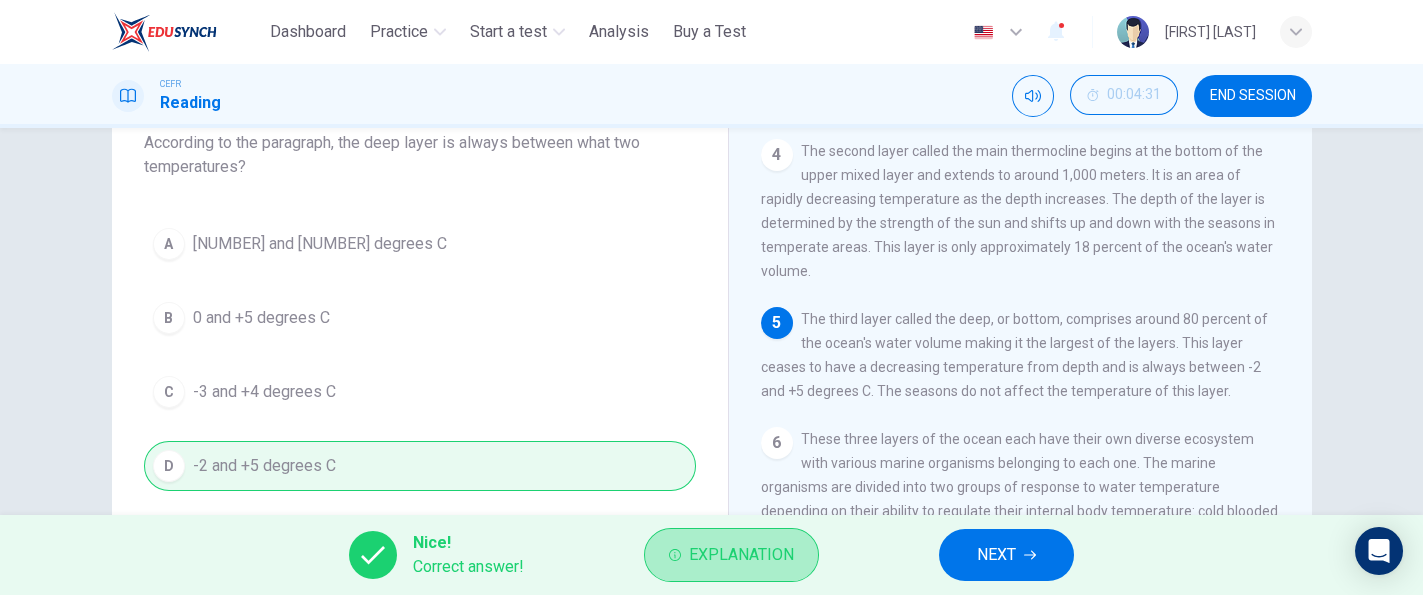 click on "Explanation" at bounding box center [741, 555] 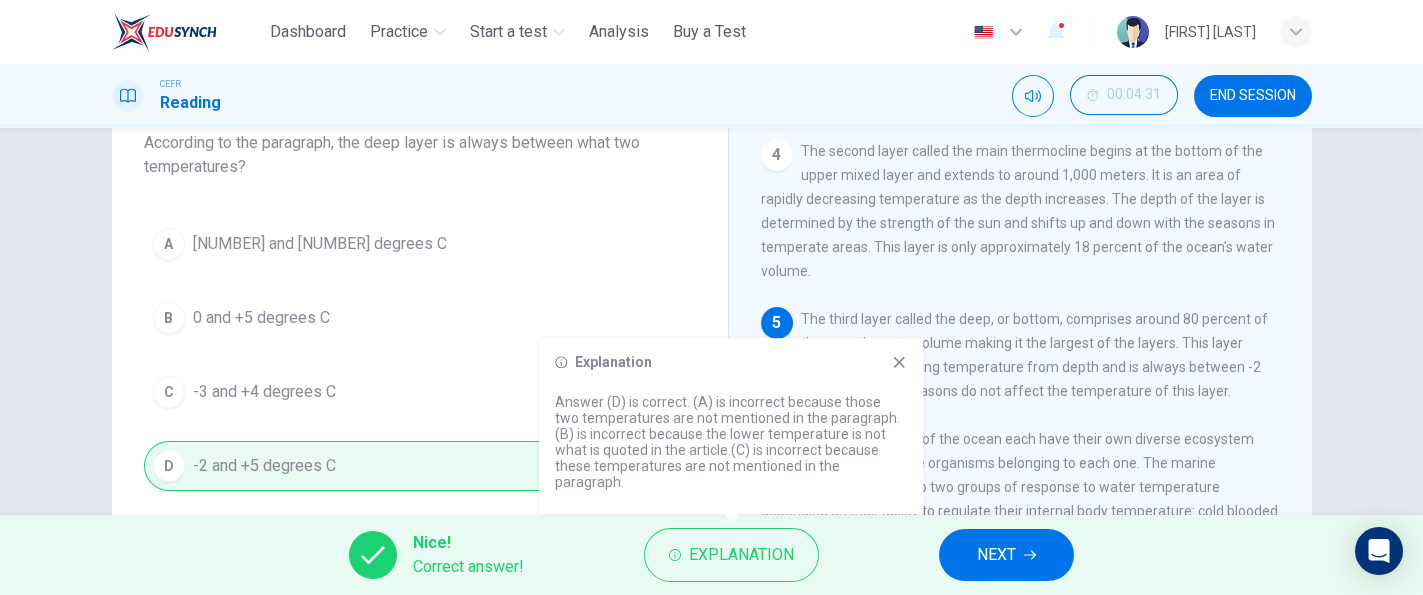 click on "The third layer called the deep, or bottom, comprises around 80 percent of the ocean's water volume making it the largest of the layers. This layer ceases to have a decreasing temperature from depth and is always between -2 and +5 degrees C. The seasons do not affect the temperature of this layer." at bounding box center [1014, 355] 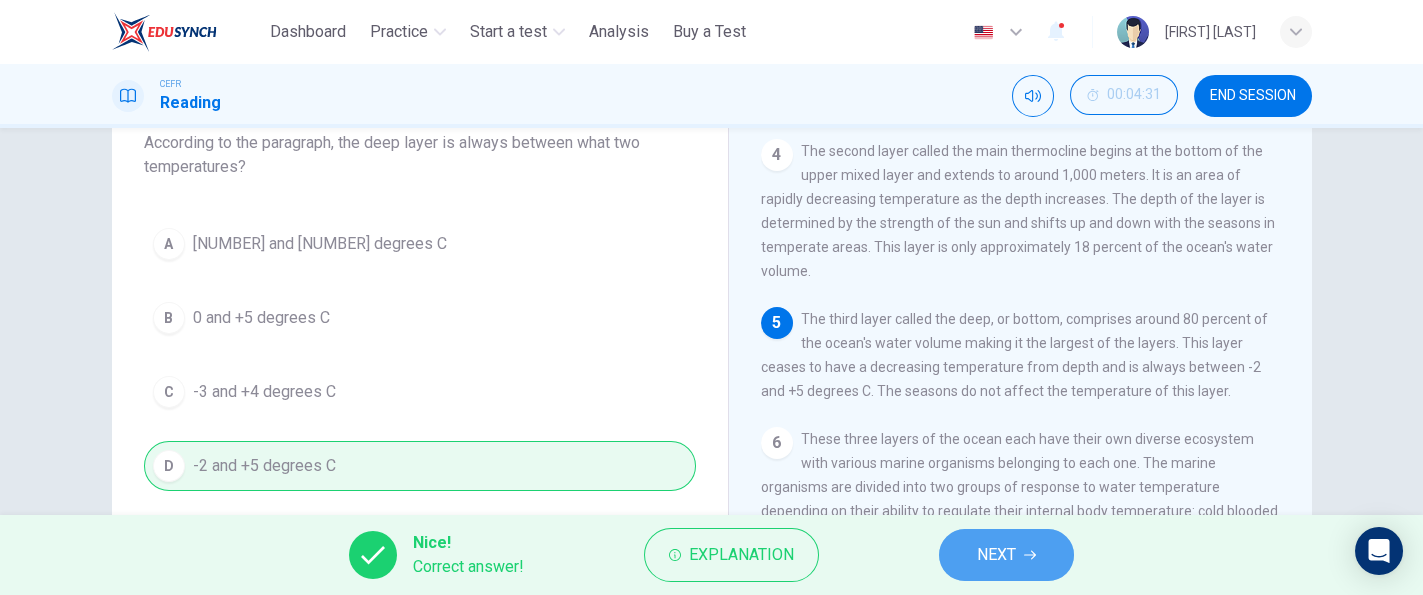click on "NEXT" at bounding box center (1006, 555) 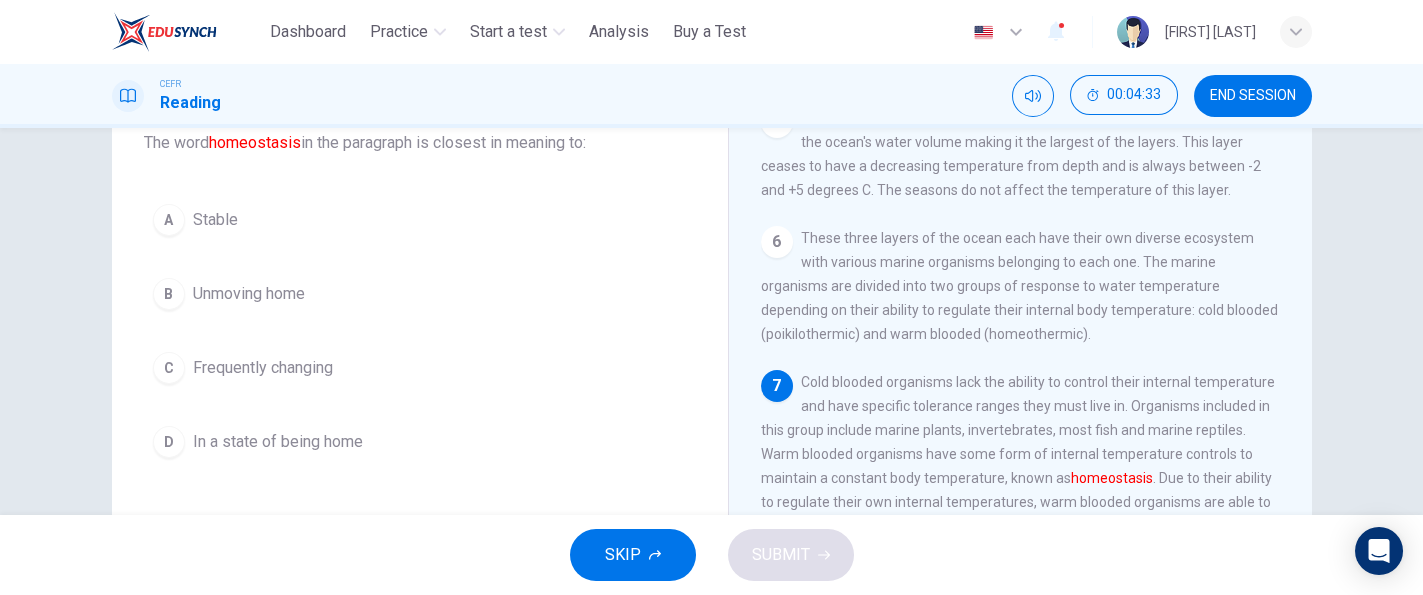 scroll, scrollTop: 857, scrollLeft: 0, axis: vertical 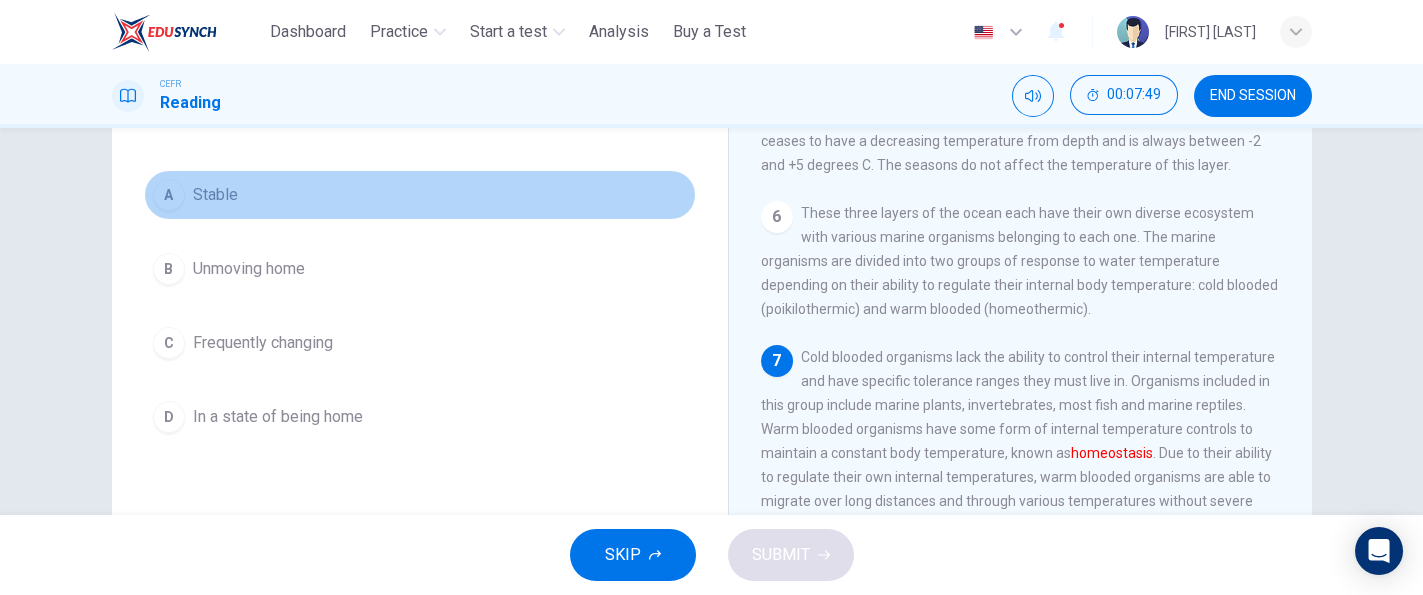 click on "A Stable" at bounding box center (420, 195) 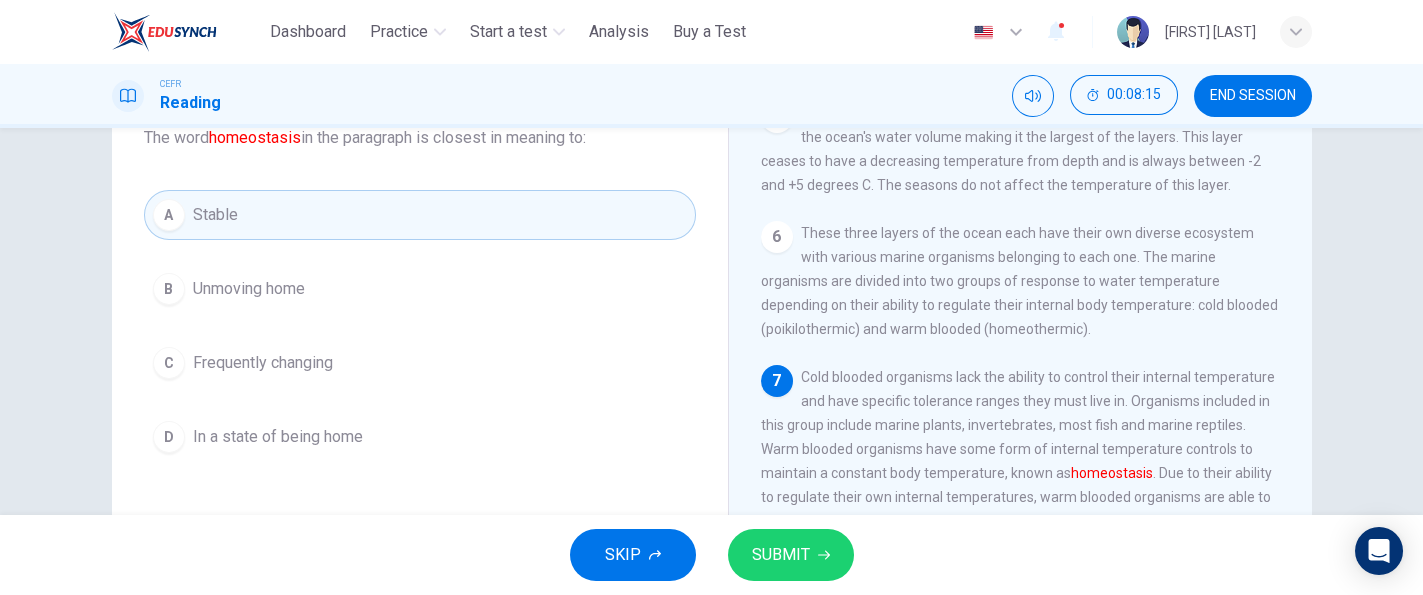 scroll, scrollTop: 145, scrollLeft: 0, axis: vertical 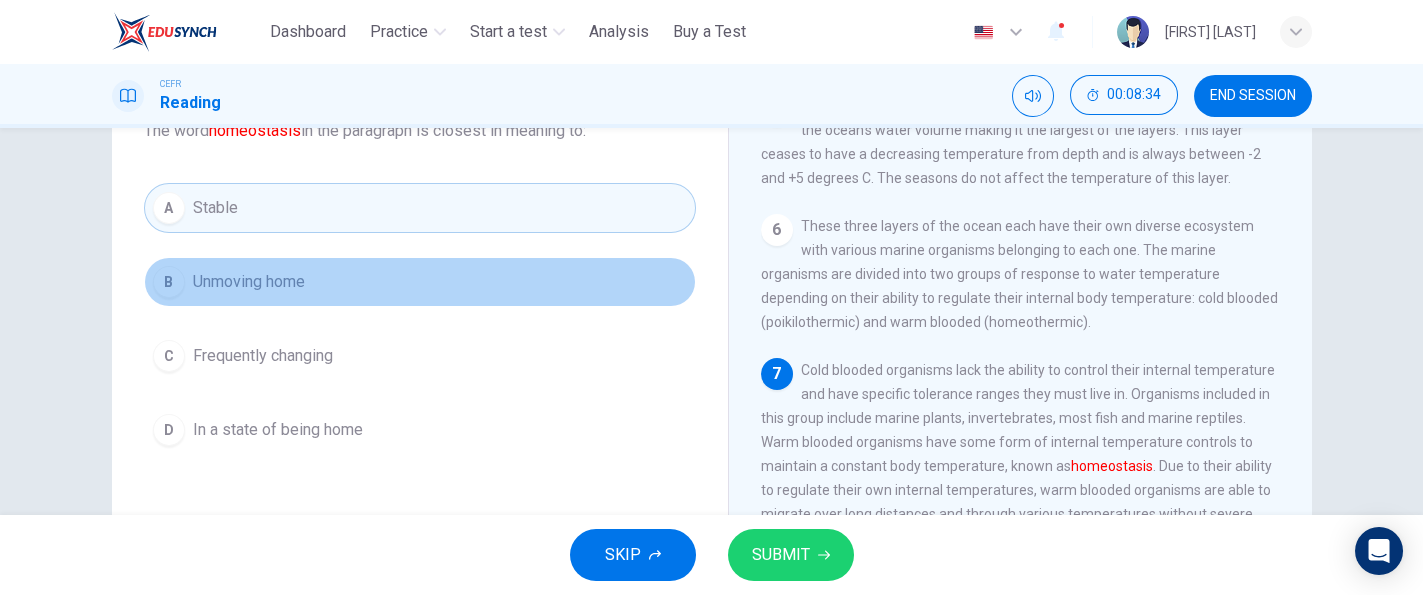 click on "Unmoving home" at bounding box center [249, 282] 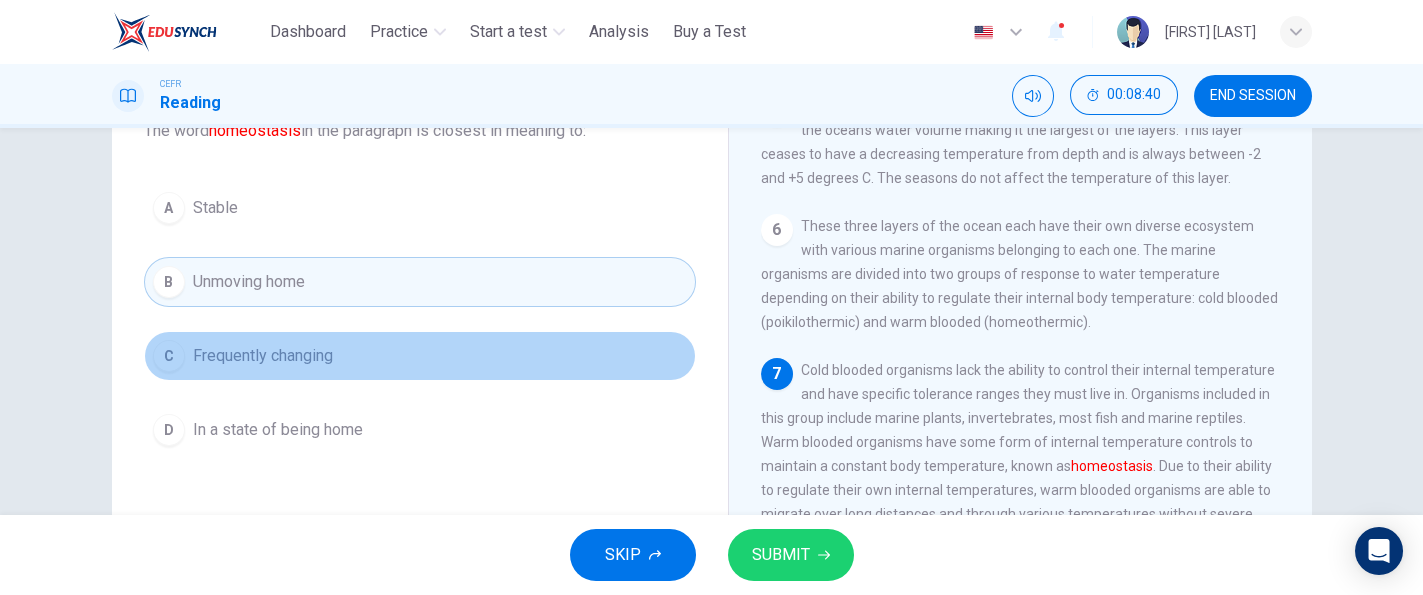 click on "Frequently changing" at bounding box center [263, 356] 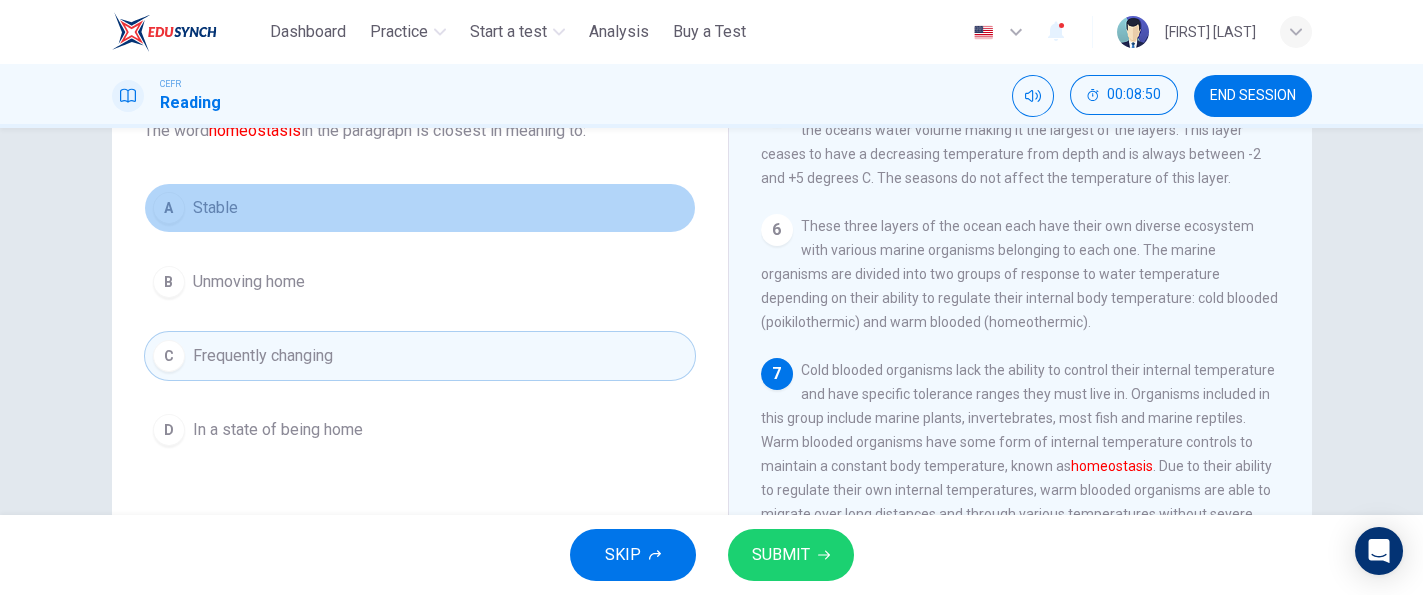 click on "A Stable" at bounding box center [420, 208] 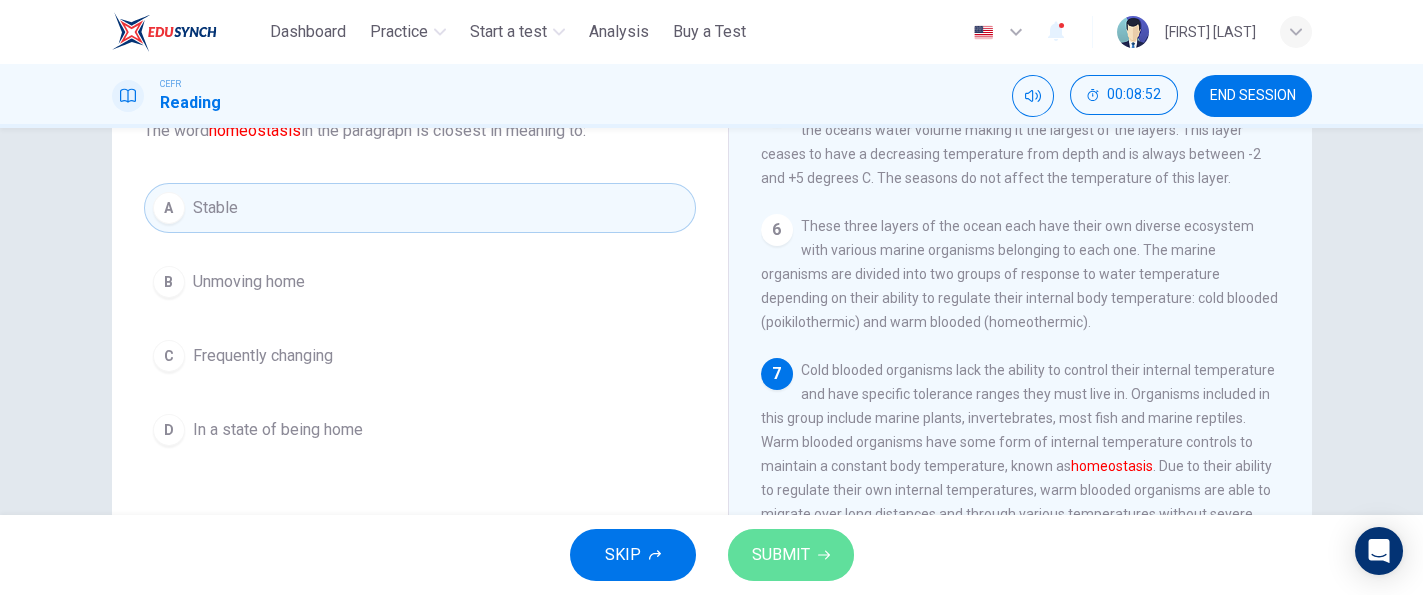 click on "SUBMIT" at bounding box center [781, 555] 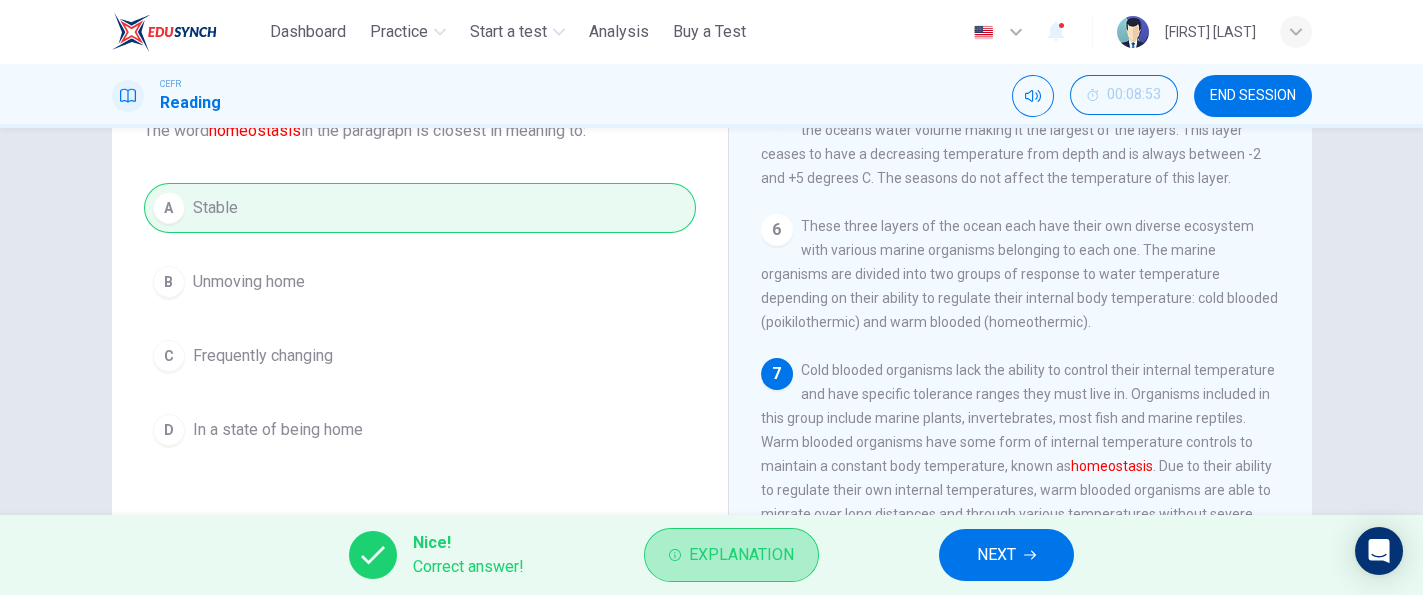 click on "Explanation" at bounding box center (741, 555) 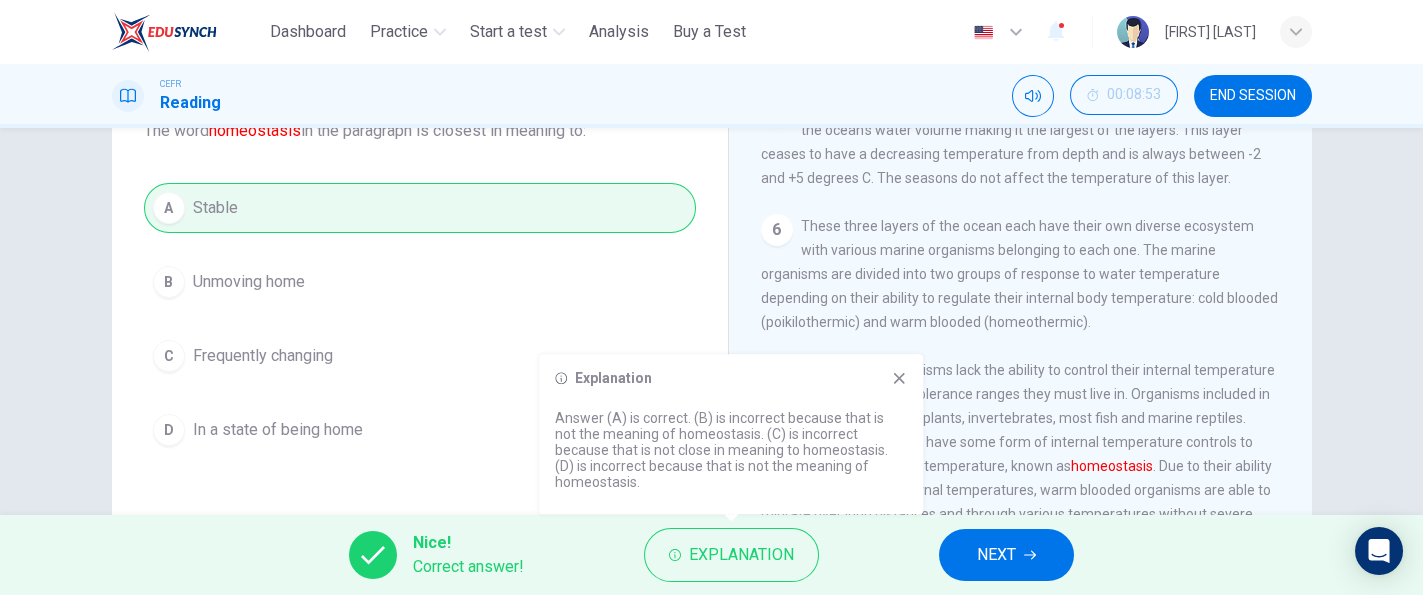 click on "Cold blooded organisms lack the ability to control their internal temperature and have specific tolerance ranges they must live in. Organisms included in this group include marine plants, invertebrates, most fish and marine reptiles. Warm blooded organisms have some form of internal temperature controls to maintain a constant body temperature, known as  homeostasis" at bounding box center (1020, 526) 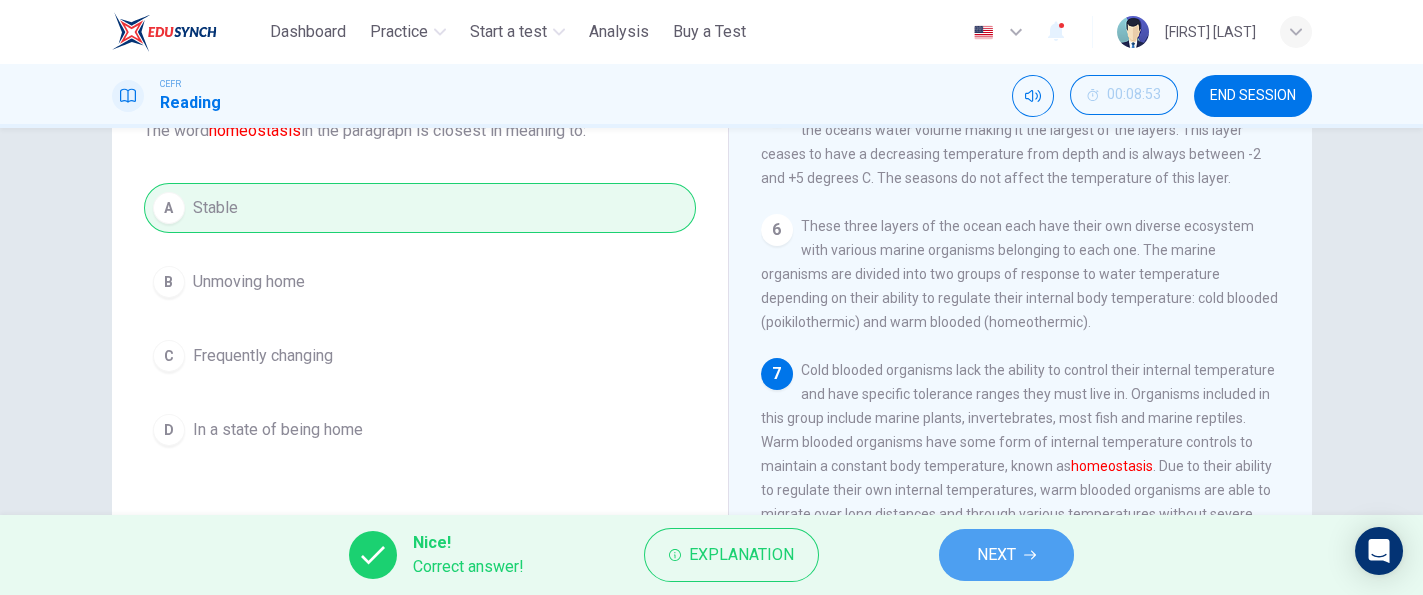 click on "NEXT" at bounding box center [996, 555] 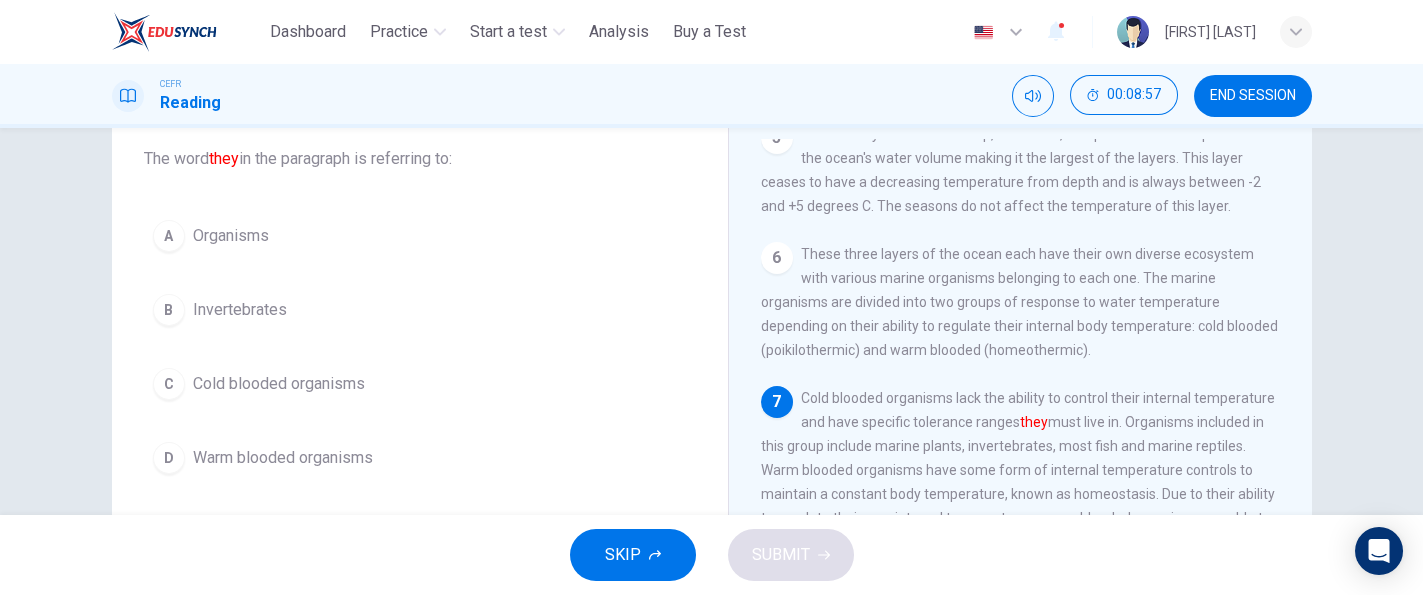 scroll, scrollTop: 115, scrollLeft: 0, axis: vertical 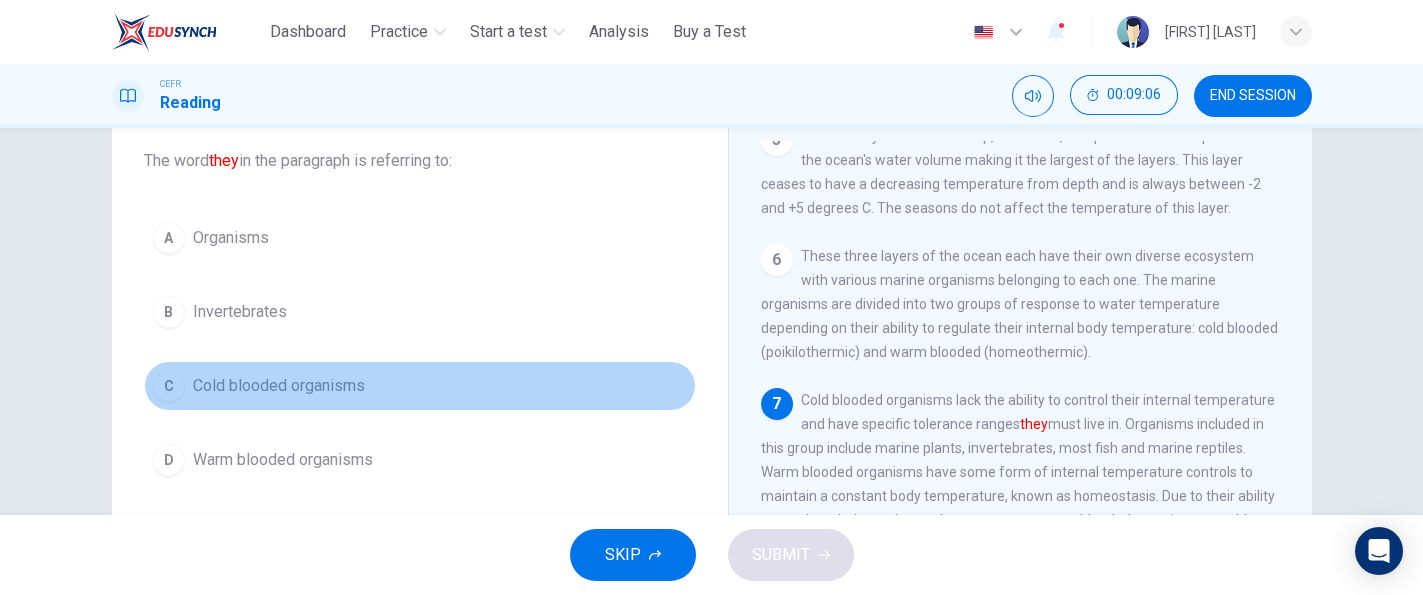 click on "C Cold blooded organisms" at bounding box center [420, 386] 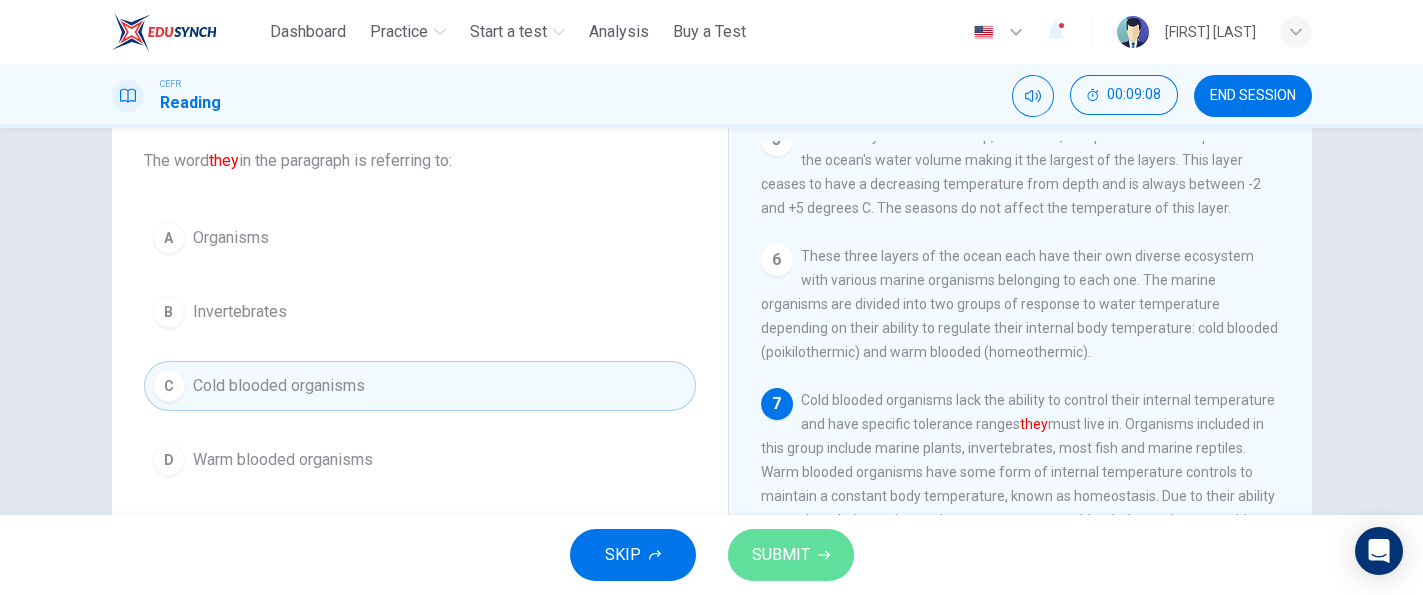 click on "SUBMIT" at bounding box center [791, 555] 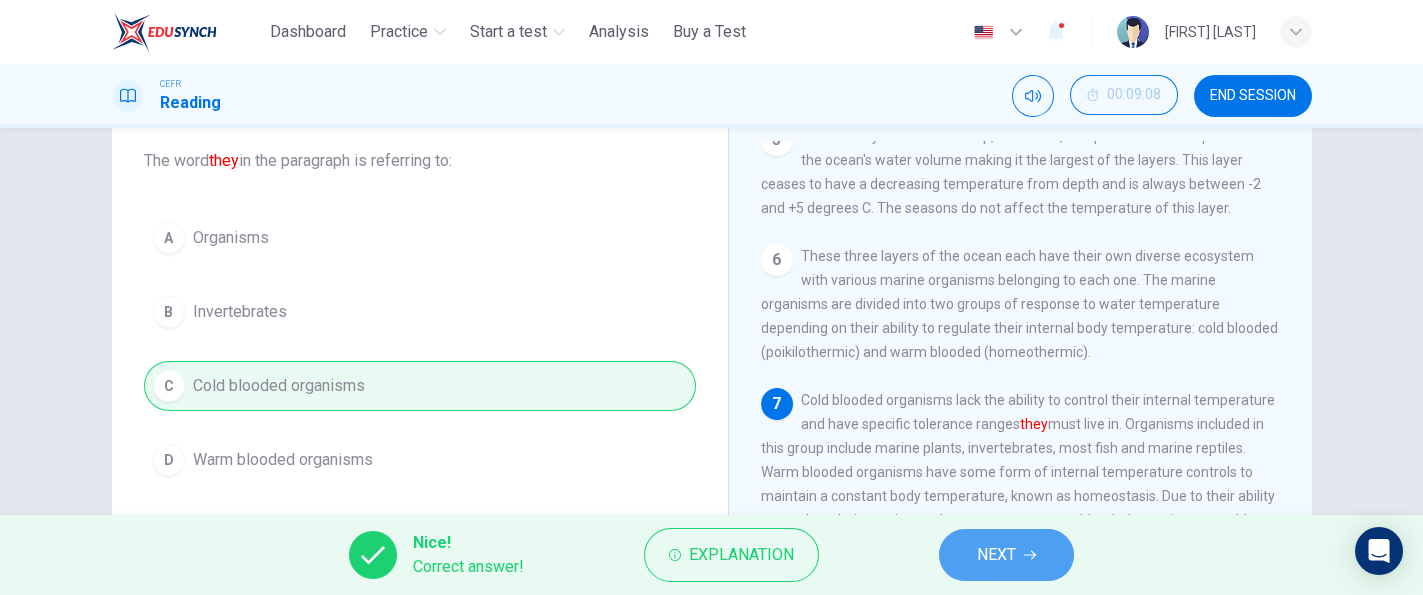 click on "NEXT" at bounding box center [1006, 555] 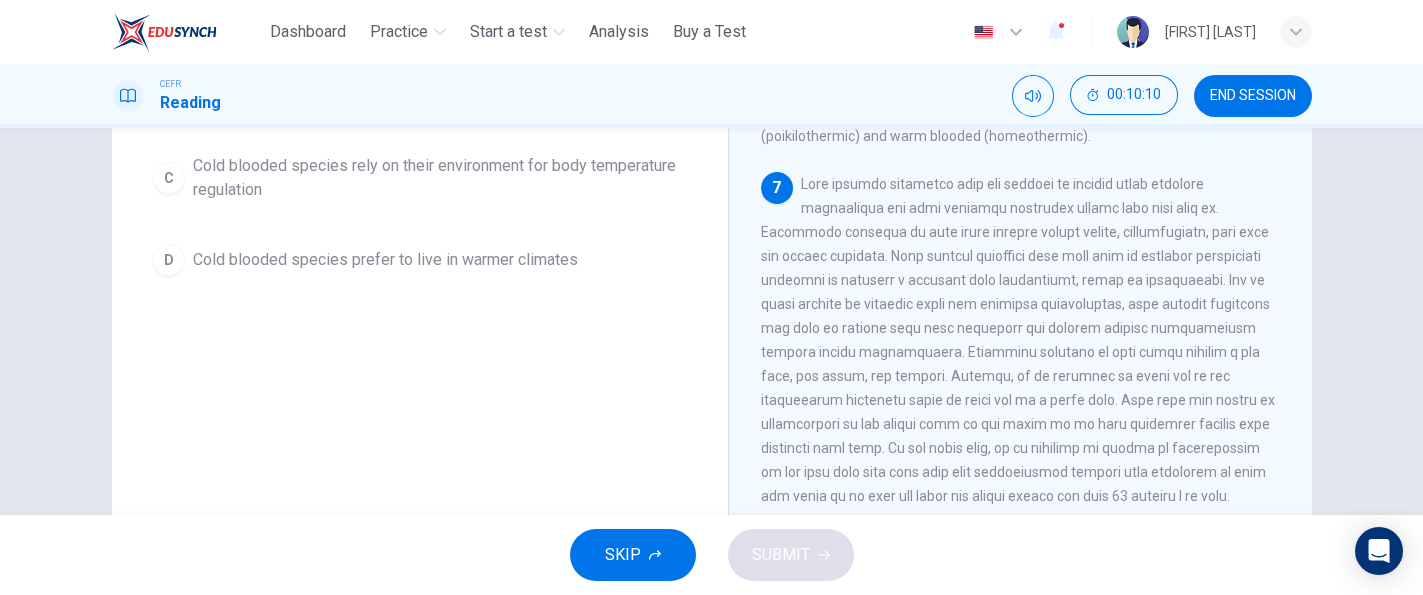scroll, scrollTop: 334, scrollLeft: 0, axis: vertical 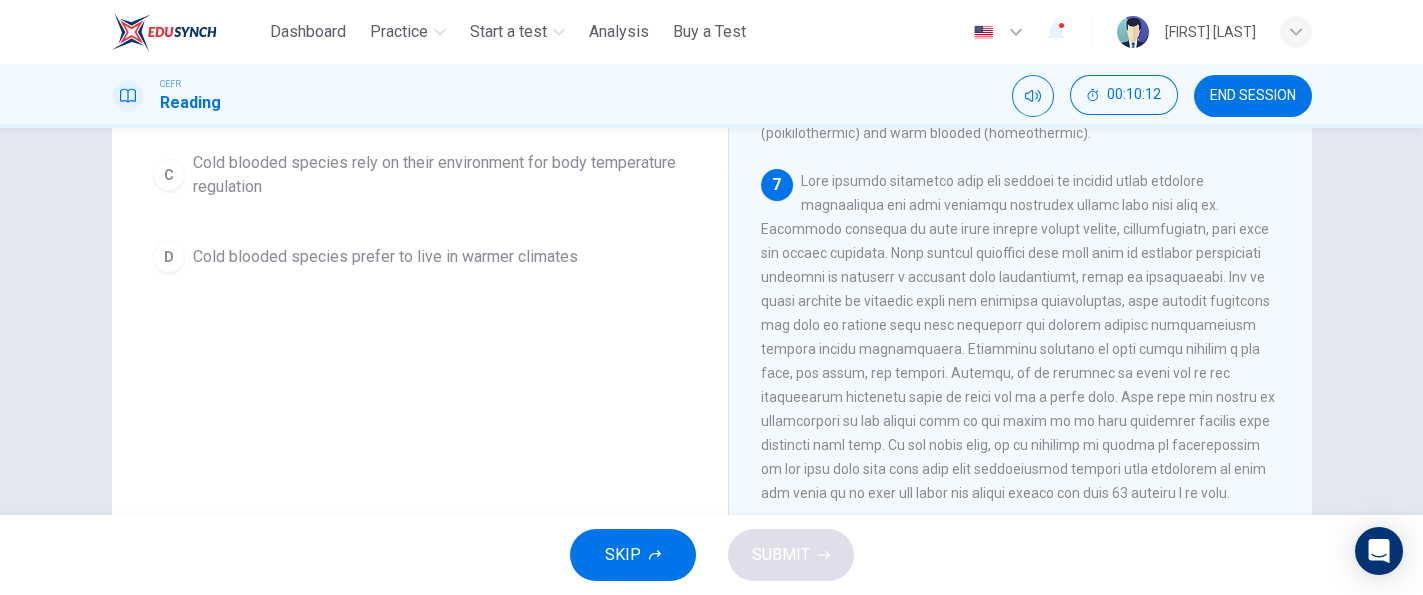 click on "Question 7 In the paragraph, the following can be inferred about cold blooded species: A Cold blooded species prefer to live near the poles B Cold blooded species are more adaptable C Cold blooded species rely on their environment for body temperature regulation D Cold blooded species prefer to live in warmer climates Temperature 1 Temperature is a large factor in the habitat and behaviors of all life. In the ocean, almost anything can be found. The ocean also has a stratification of temperature created by the levels, or lack thereof, of sun rays. Depending on the part of the world seawater is found, the surface waters can have up to a 30 degree difference in temperature. 2 3 4 5 The third layer called the deep, or bottom, comprises around 80 percent of the ocean's water volume making it the largest of the layers. This layer ceases to have a decreasing temperature from depth and is always between -2 and +5 degrees C. The seasons do not affect the temperature of this layer. 6 7" at bounding box center [711, 321] 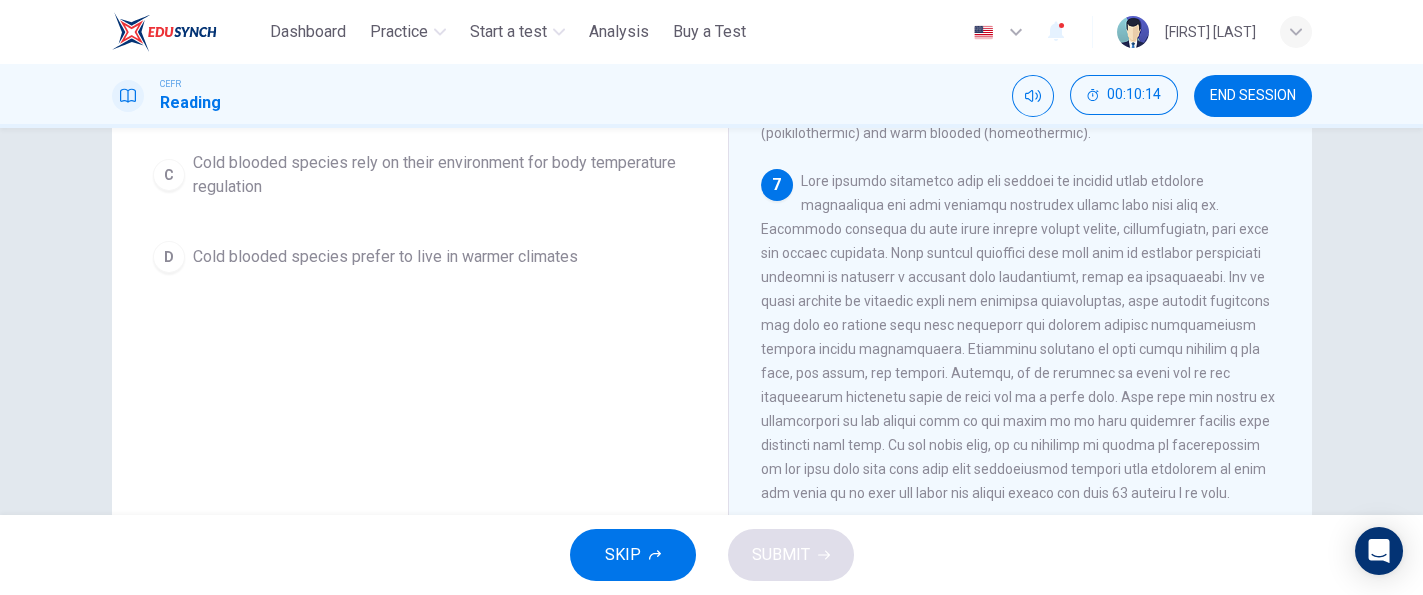 drag, startPoint x: 1405, startPoint y: 398, endPoint x: 1402, endPoint y: 408, distance: 10.440307 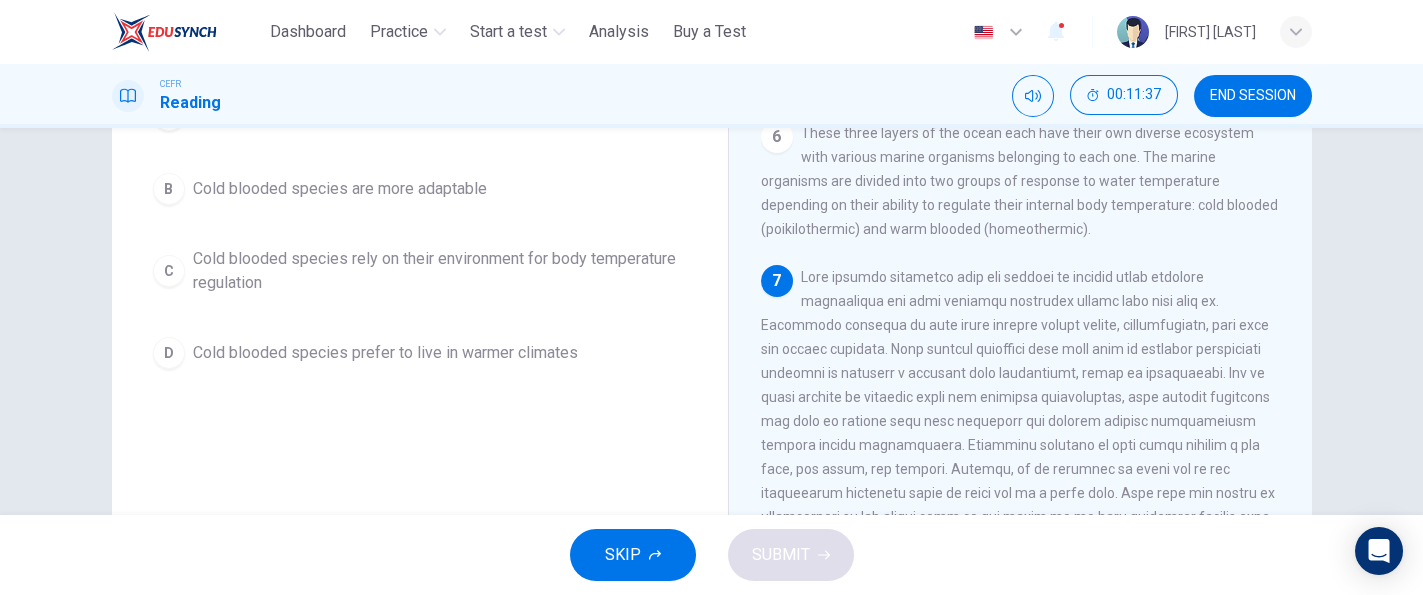 scroll, scrollTop: 242, scrollLeft: 0, axis: vertical 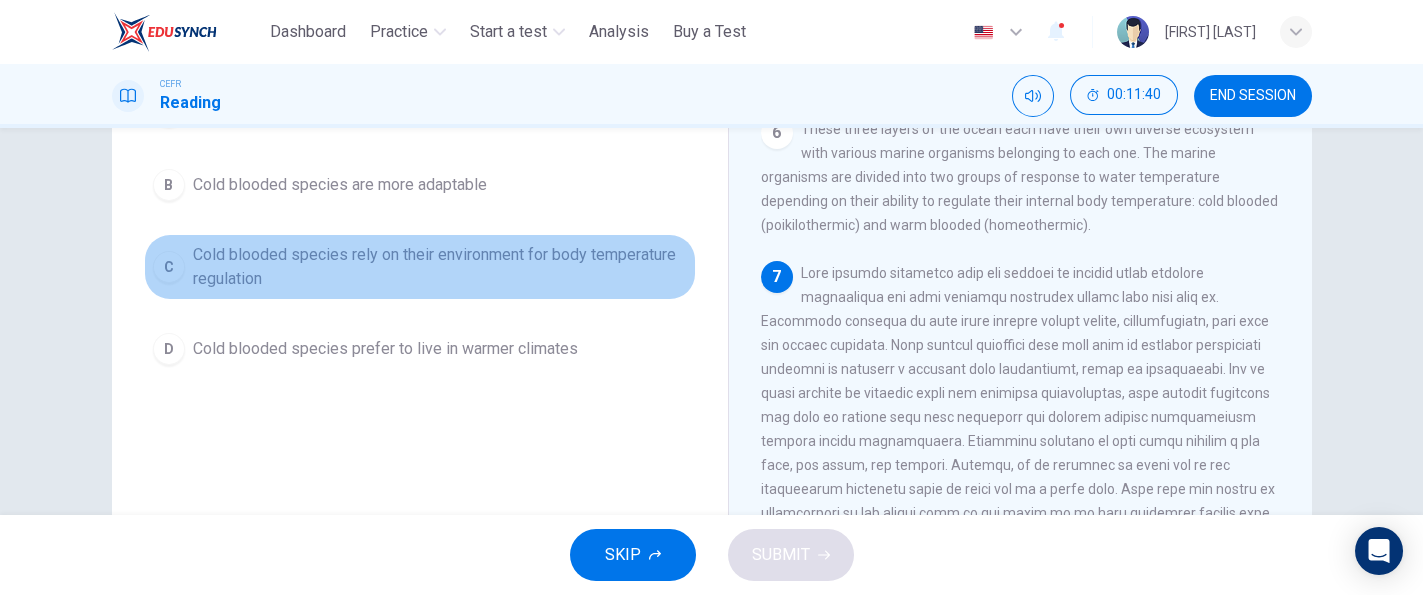 click on "C Cold blooded species rely on their environment for body temperature regulation" at bounding box center (420, 267) 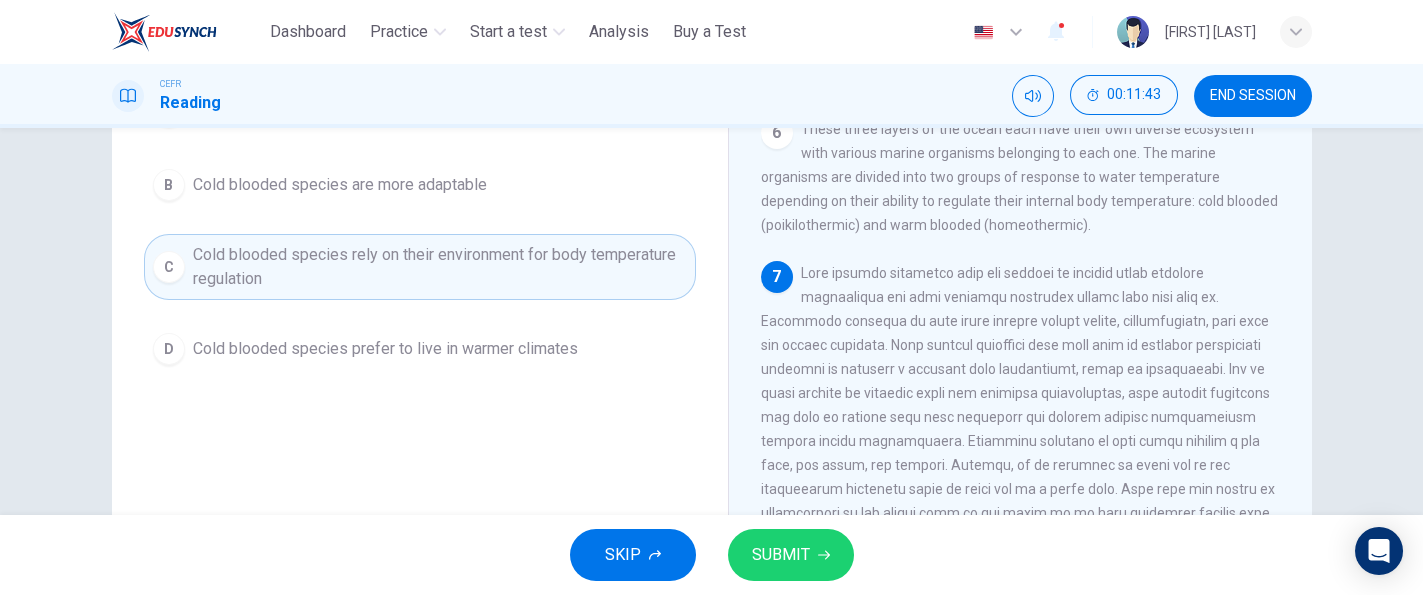 click on "SUBMIT" at bounding box center (781, 555) 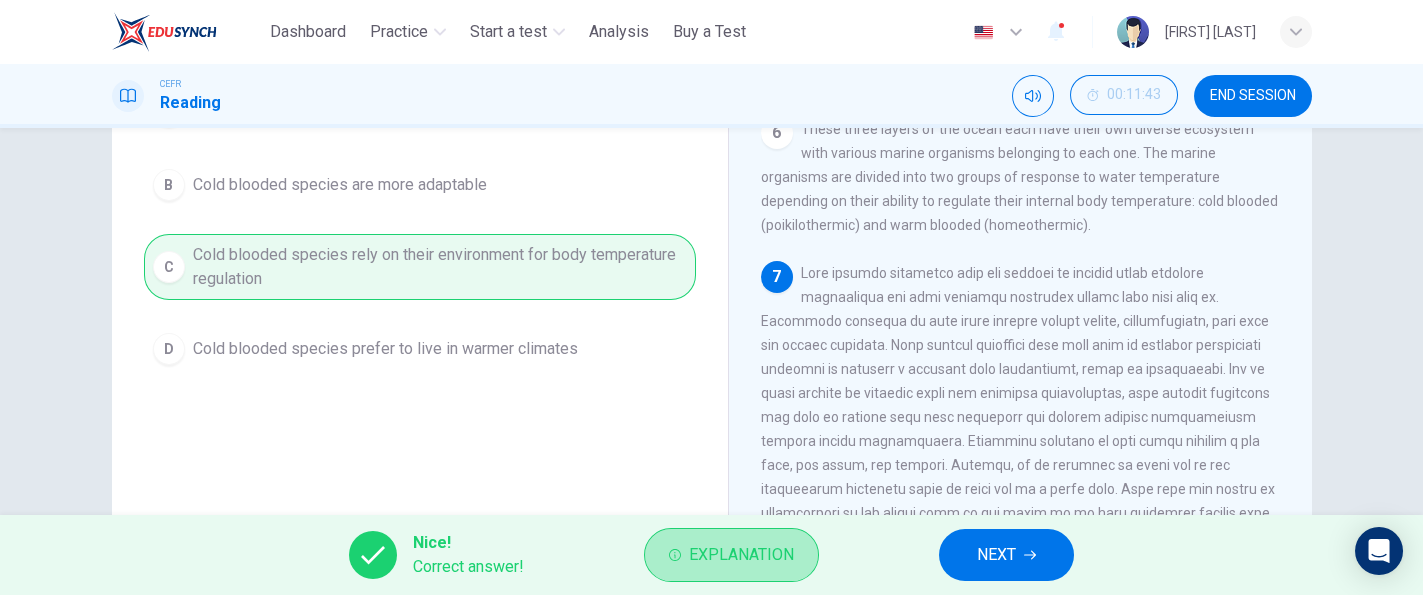 click on "Explanation" at bounding box center [741, 555] 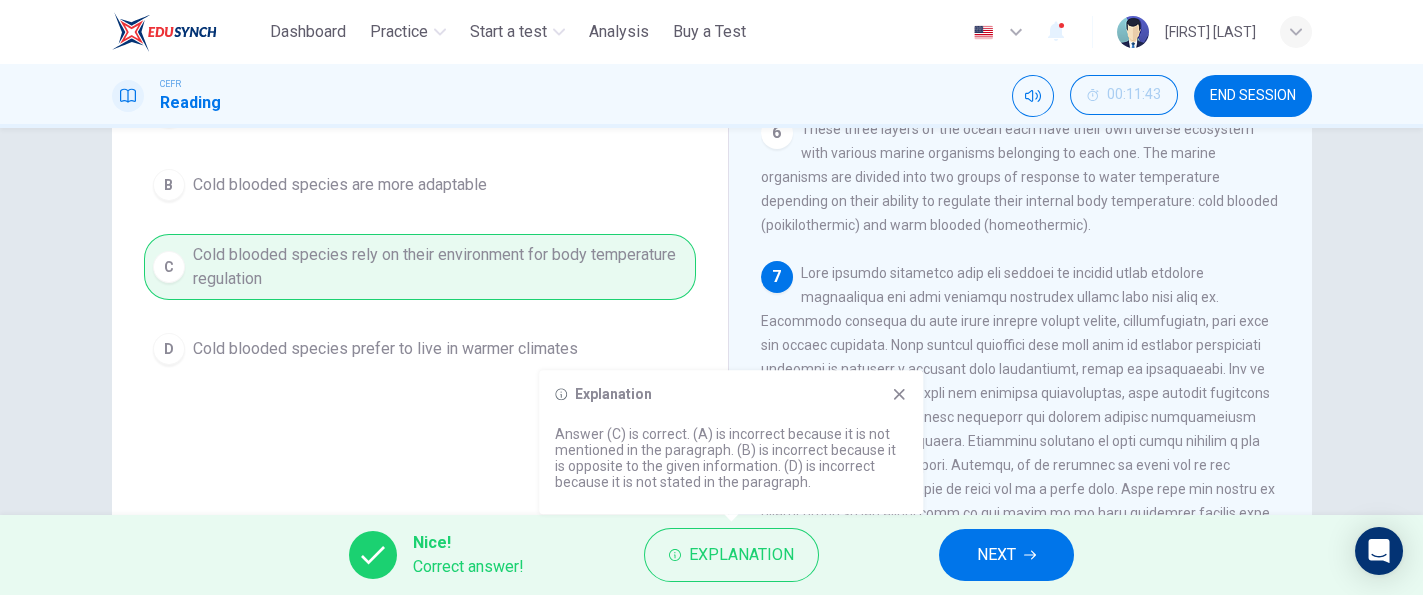 click at bounding box center (1018, 429) 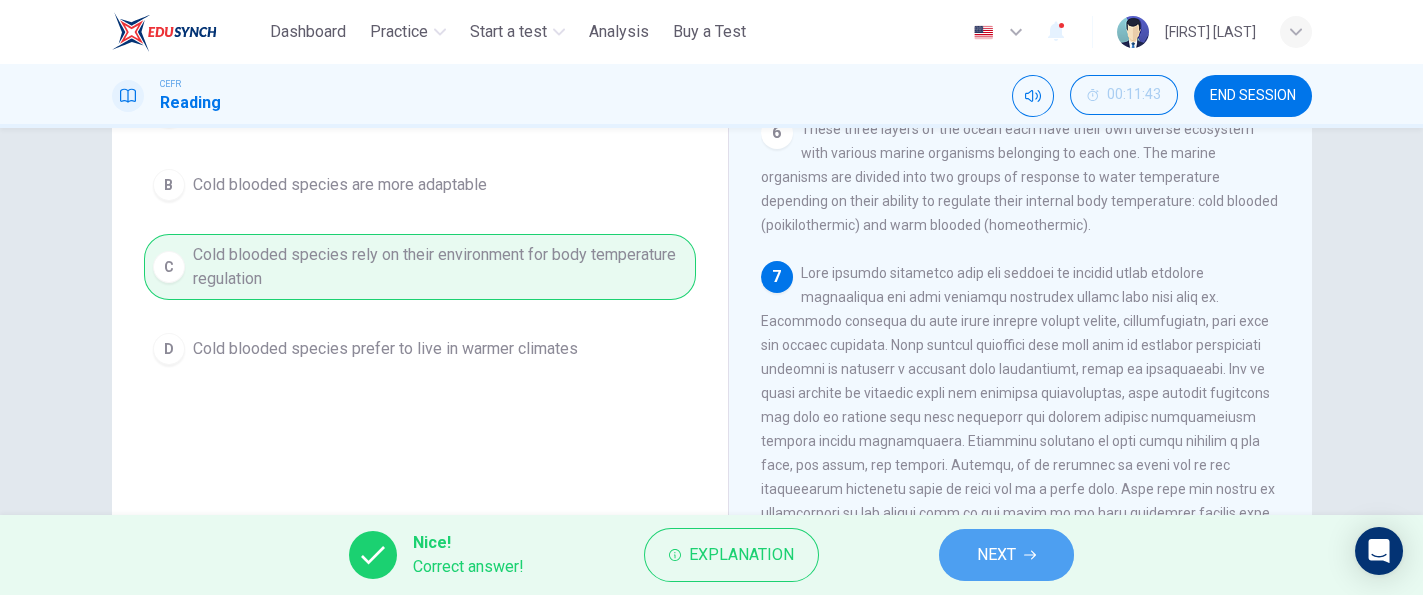 click on "NEXT" at bounding box center (996, 555) 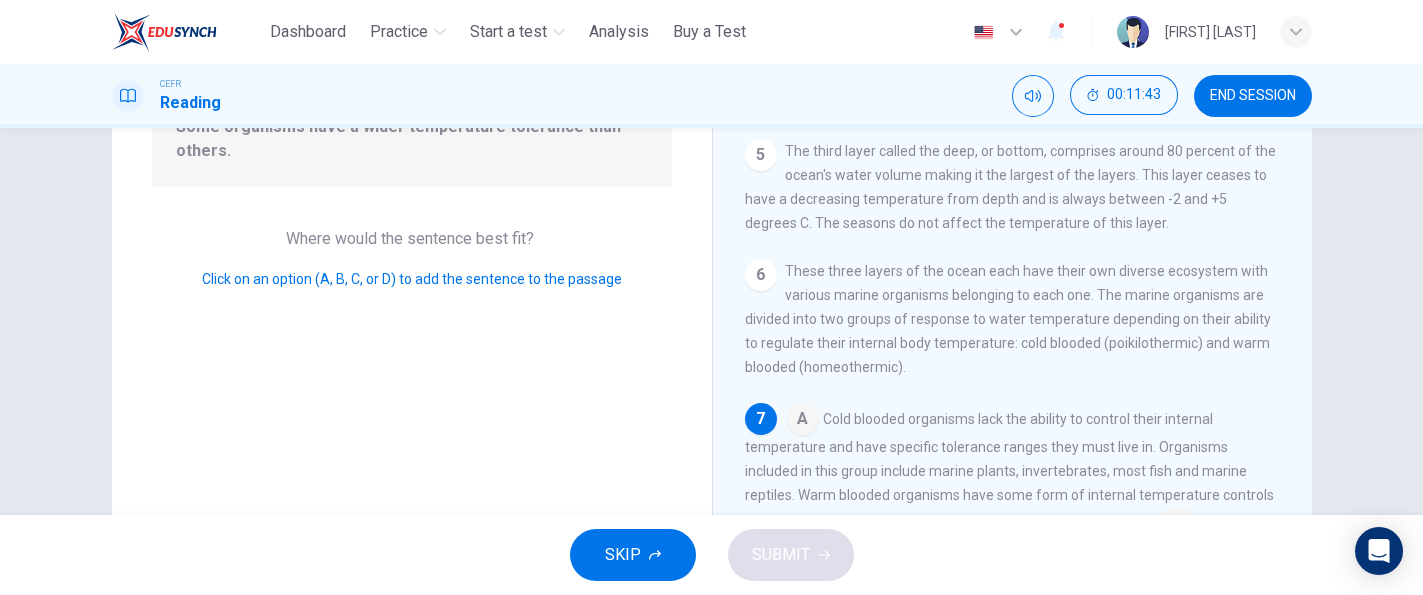 scroll, scrollTop: 806, scrollLeft: 0, axis: vertical 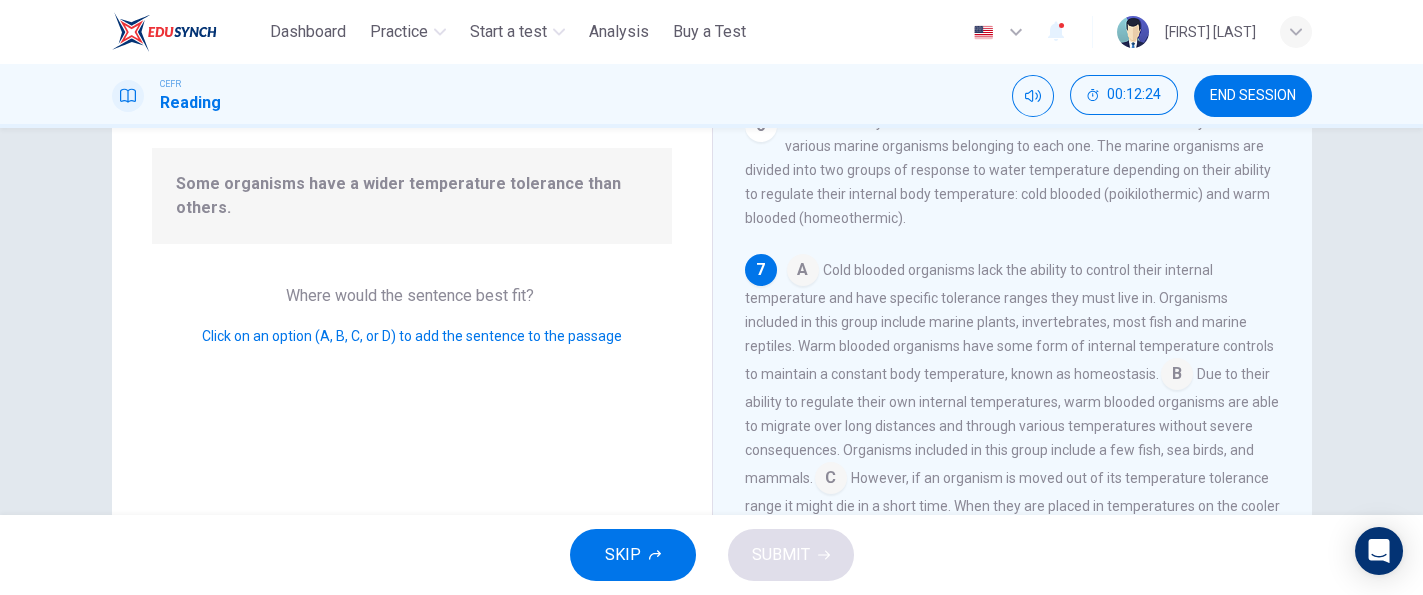 drag, startPoint x: 1304, startPoint y: 440, endPoint x: 1296, endPoint y: 457, distance: 18.788294 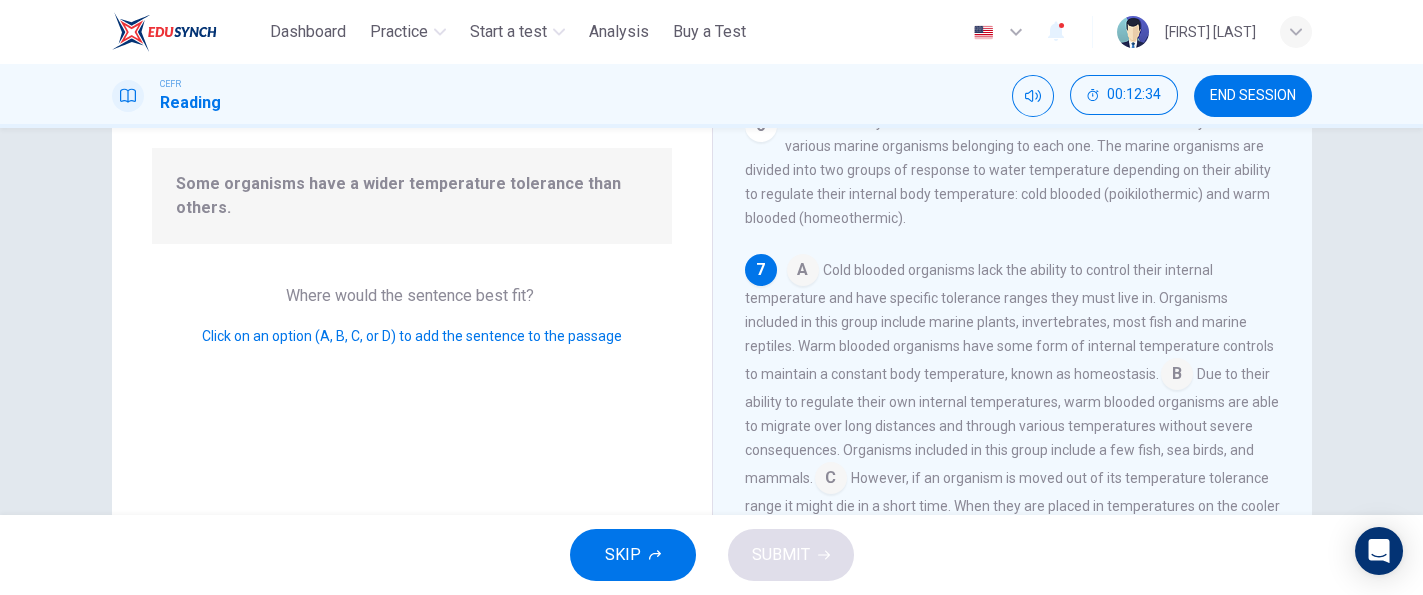 click at bounding box center [1177, 376] 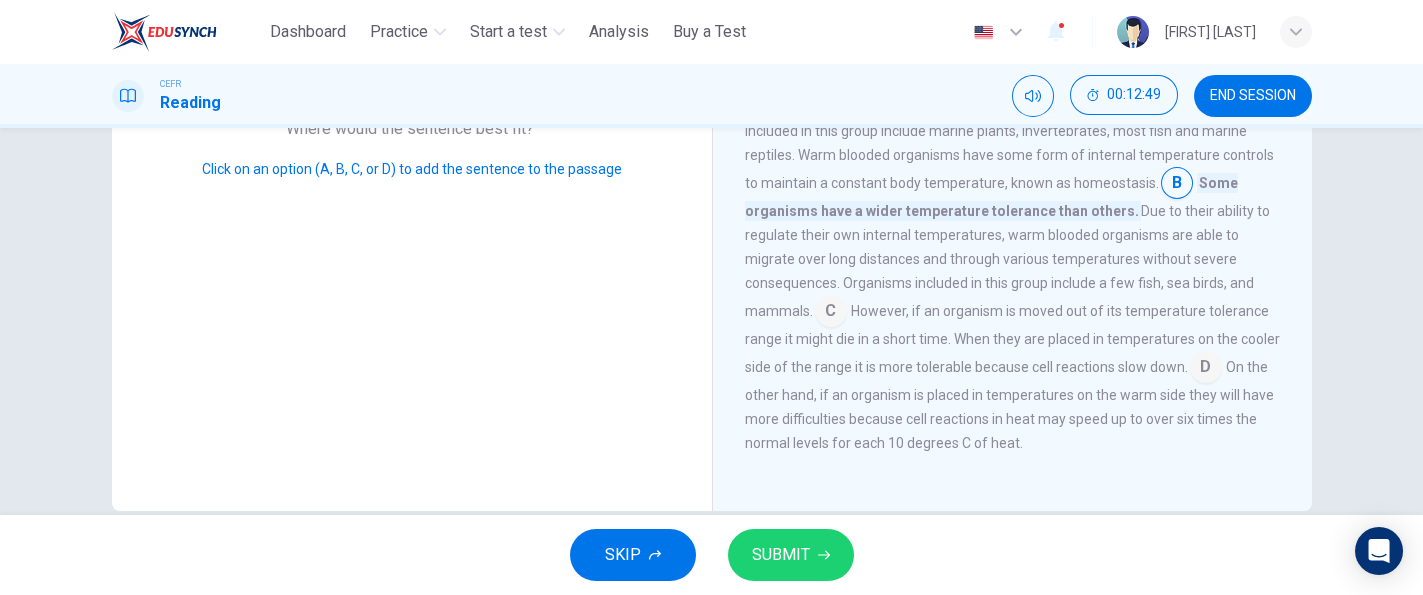 scroll, scrollTop: 356, scrollLeft: 0, axis: vertical 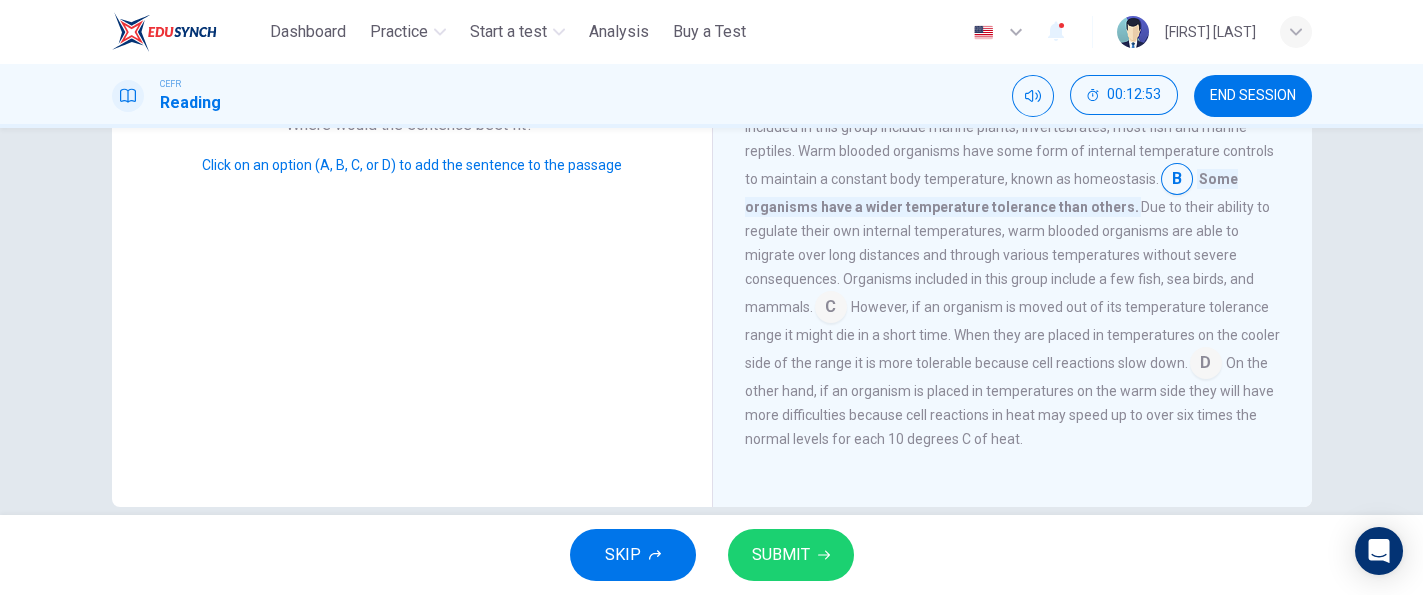 click at bounding box center [1206, 365] 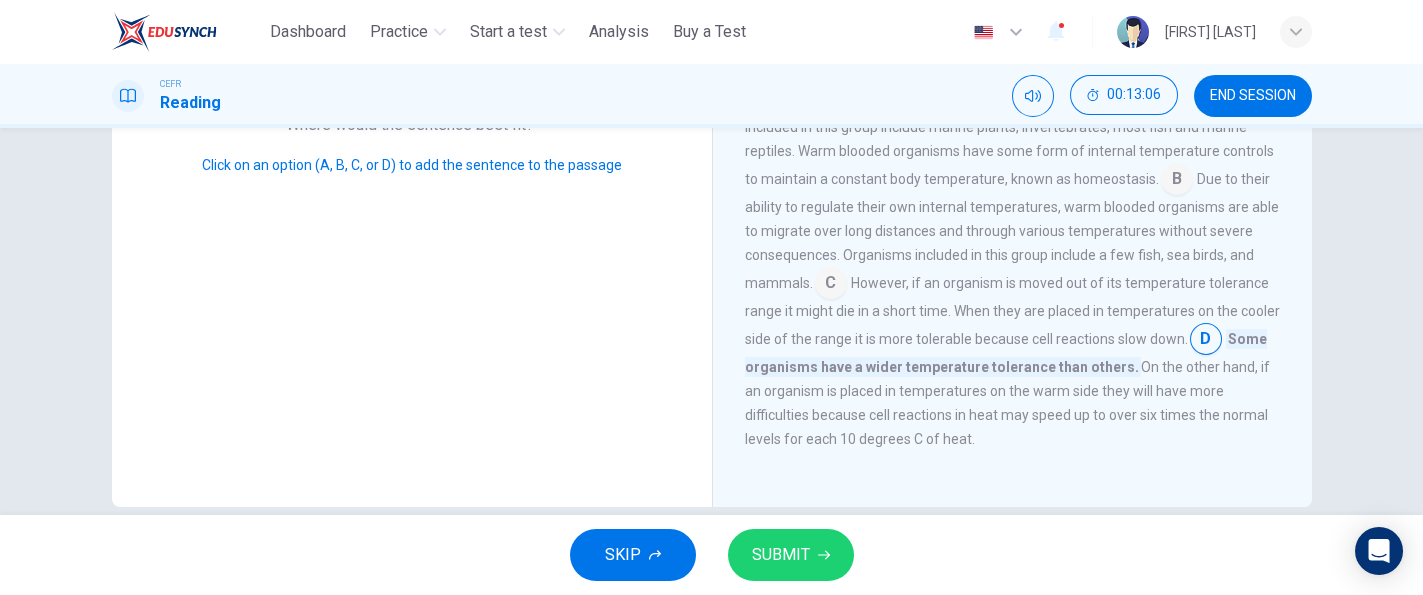 drag, startPoint x: 1401, startPoint y: 400, endPoint x: 1421, endPoint y: 335, distance: 68.007355 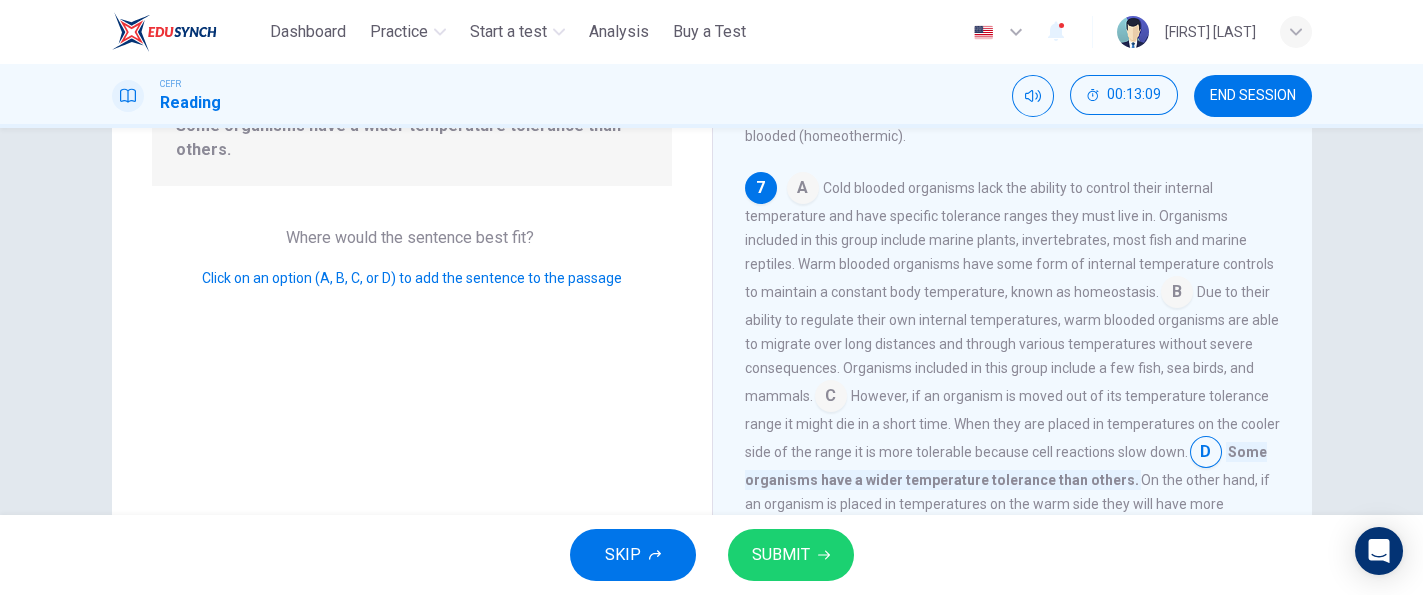 scroll, scrollTop: 242, scrollLeft: 0, axis: vertical 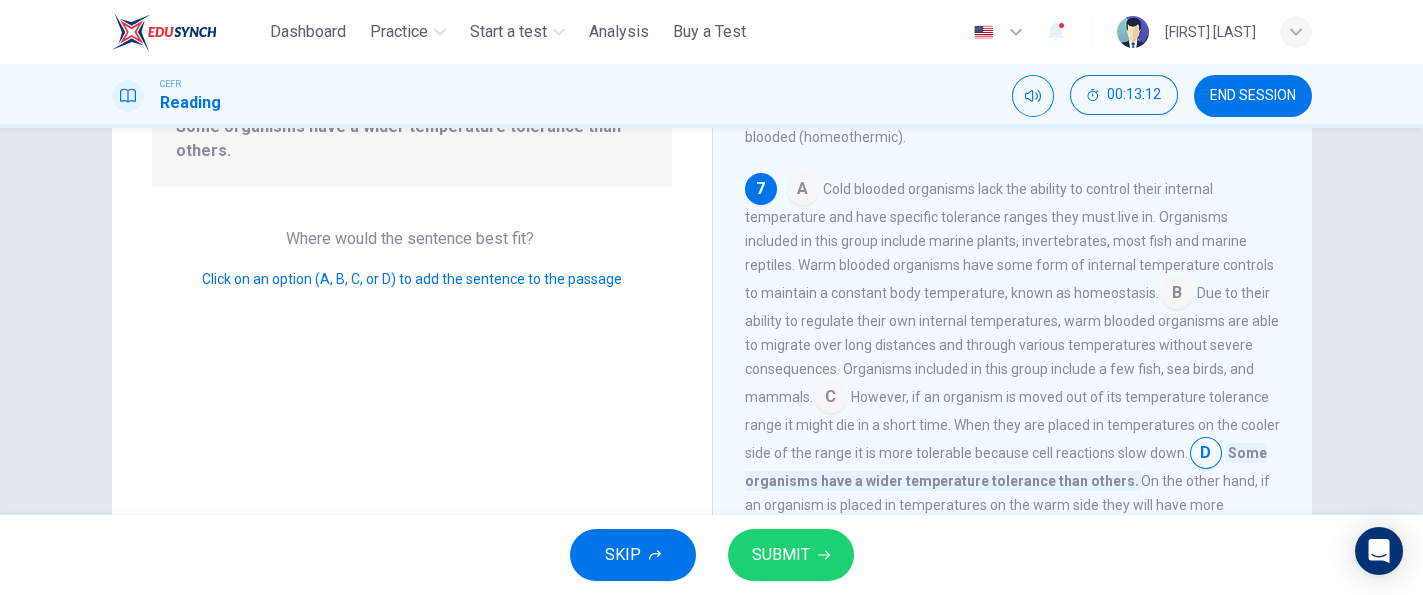 click at bounding box center [803, 191] 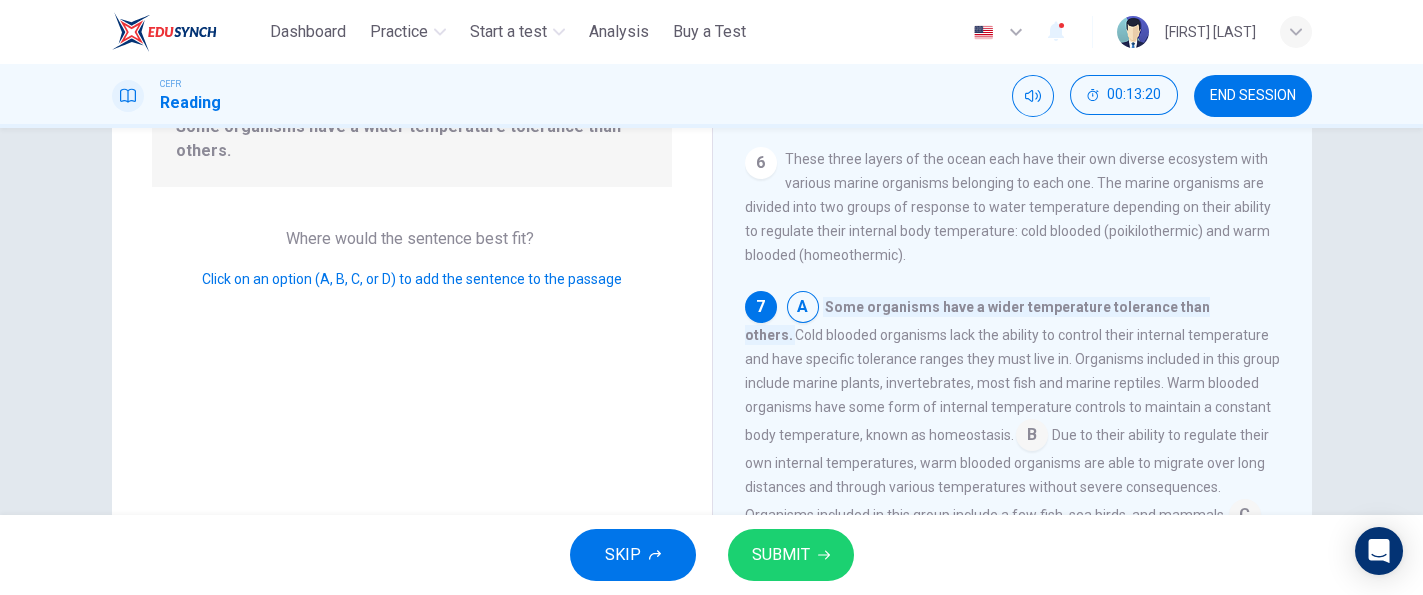 scroll, scrollTop: 655, scrollLeft: 0, axis: vertical 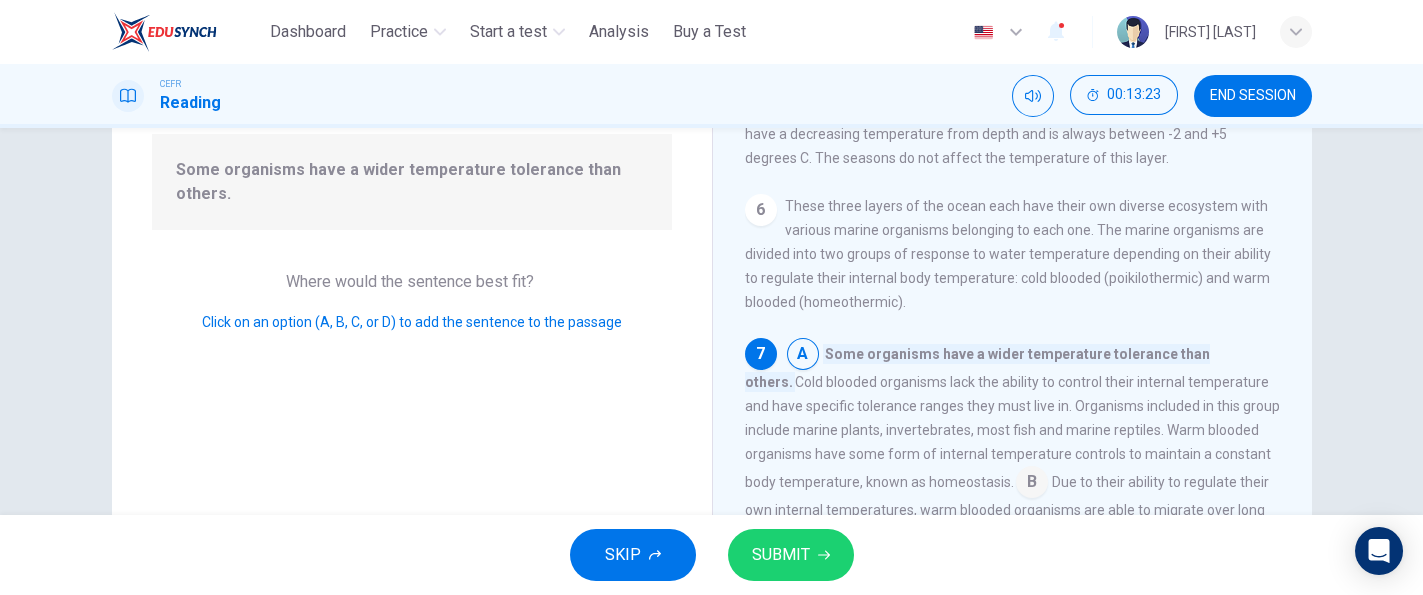 click on "Click on an option (A, B, C, or D) to add the sentence to the passage" at bounding box center (412, 322) 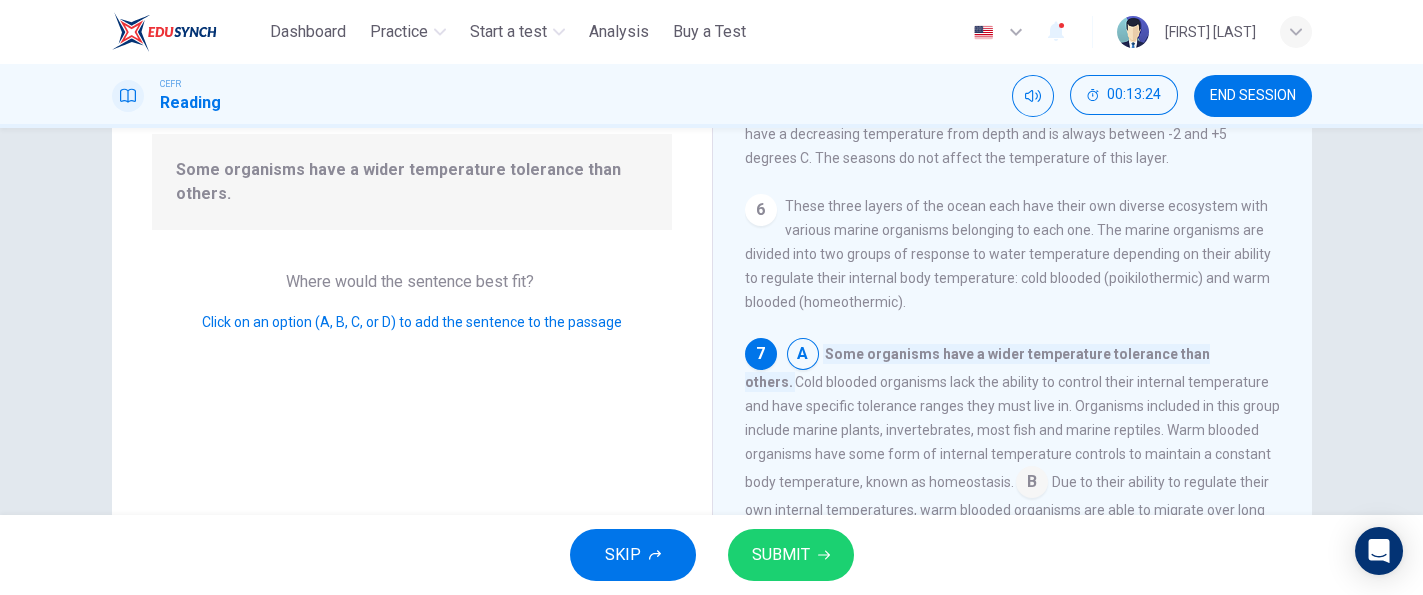 scroll, scrollTop: 0, scrollLeft: 0, axis: both 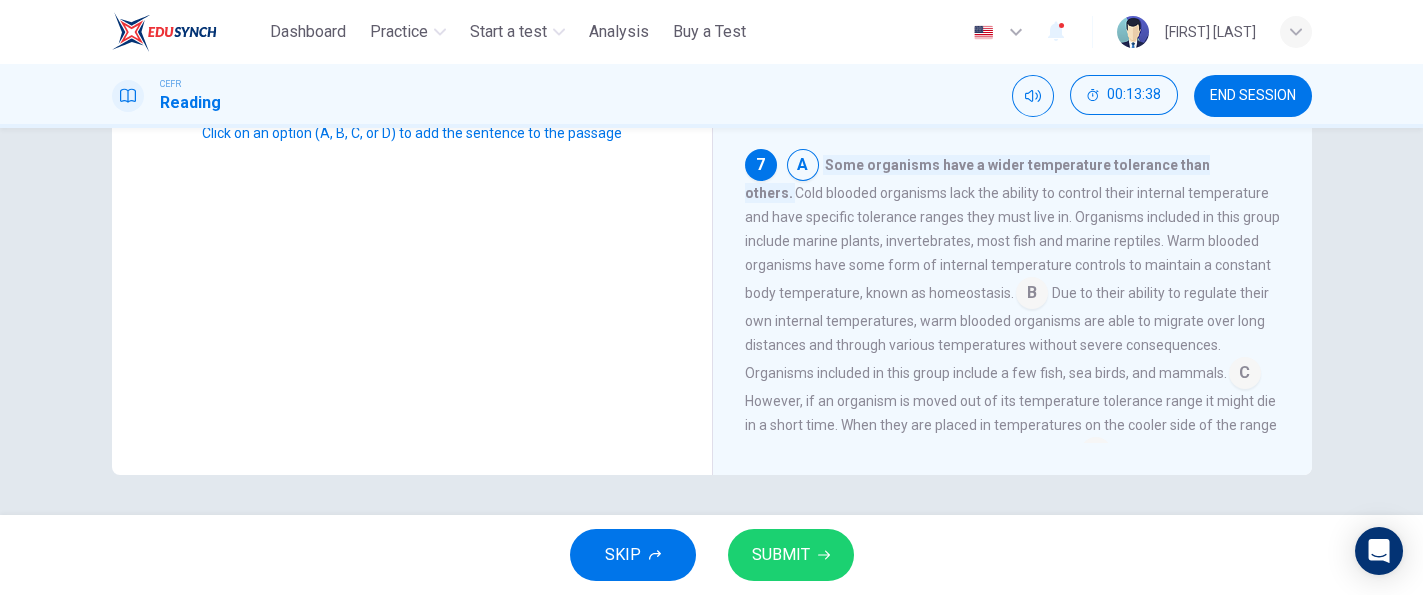 drag, startPoint x: 1300, startPoint y: 338, endPoint x: 1291, endPoint y: 346, distance: 12.0415945 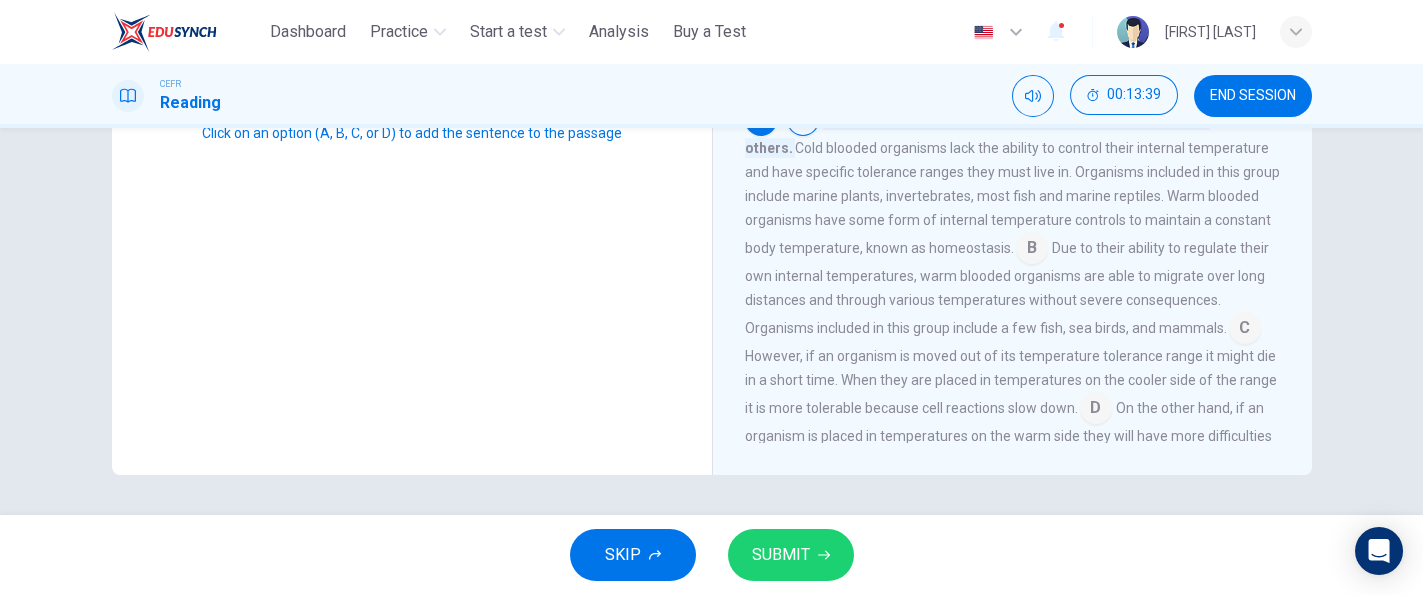 scroll, scrollTop: 704, scrollLeft: 0, axis: vertical 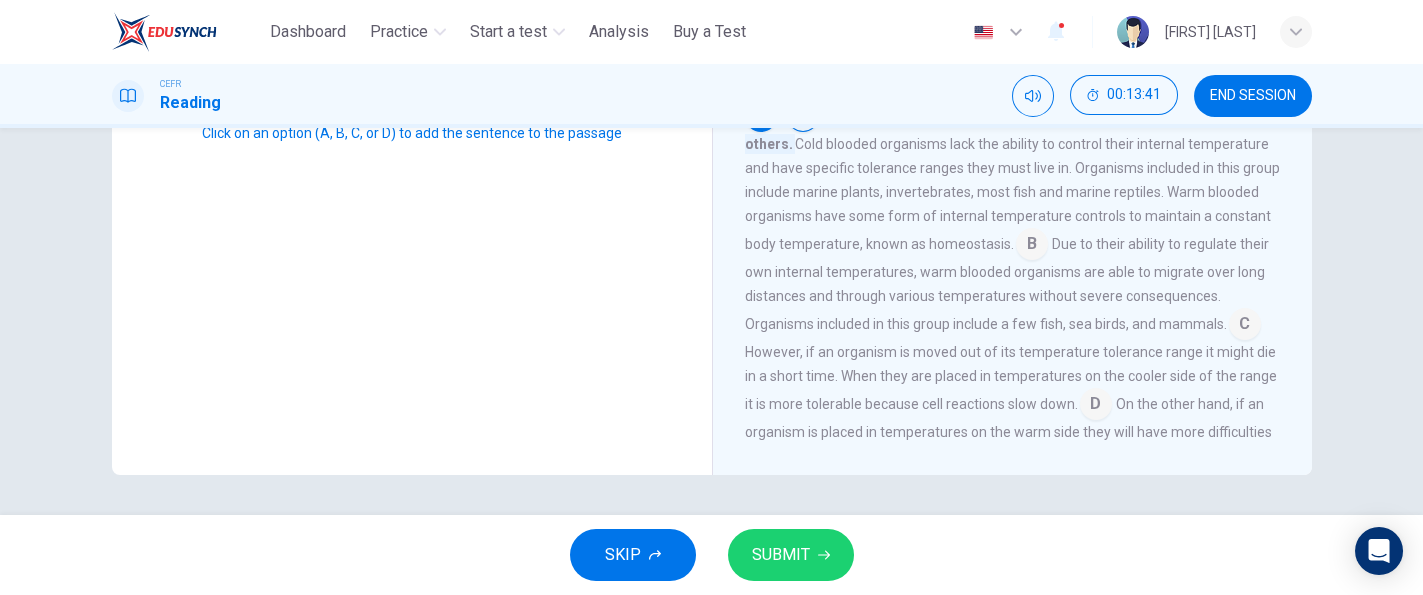 click at bounding box center [1245, 326] 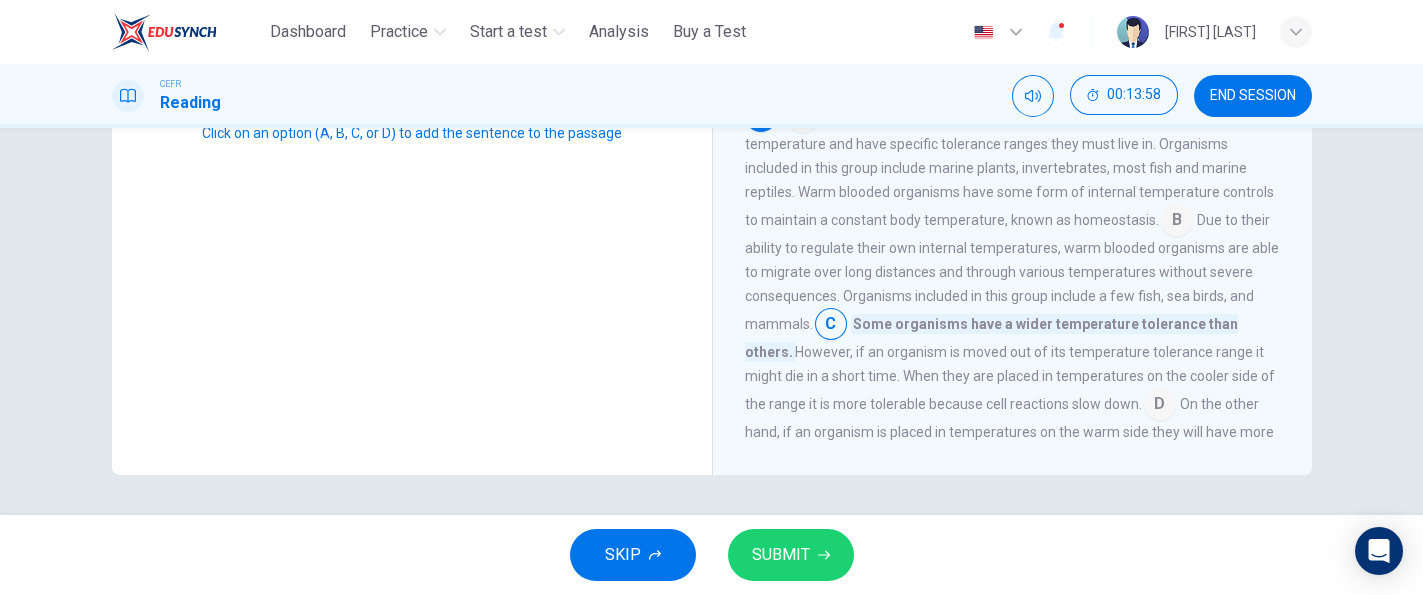 click at bounding box center [803, 118] 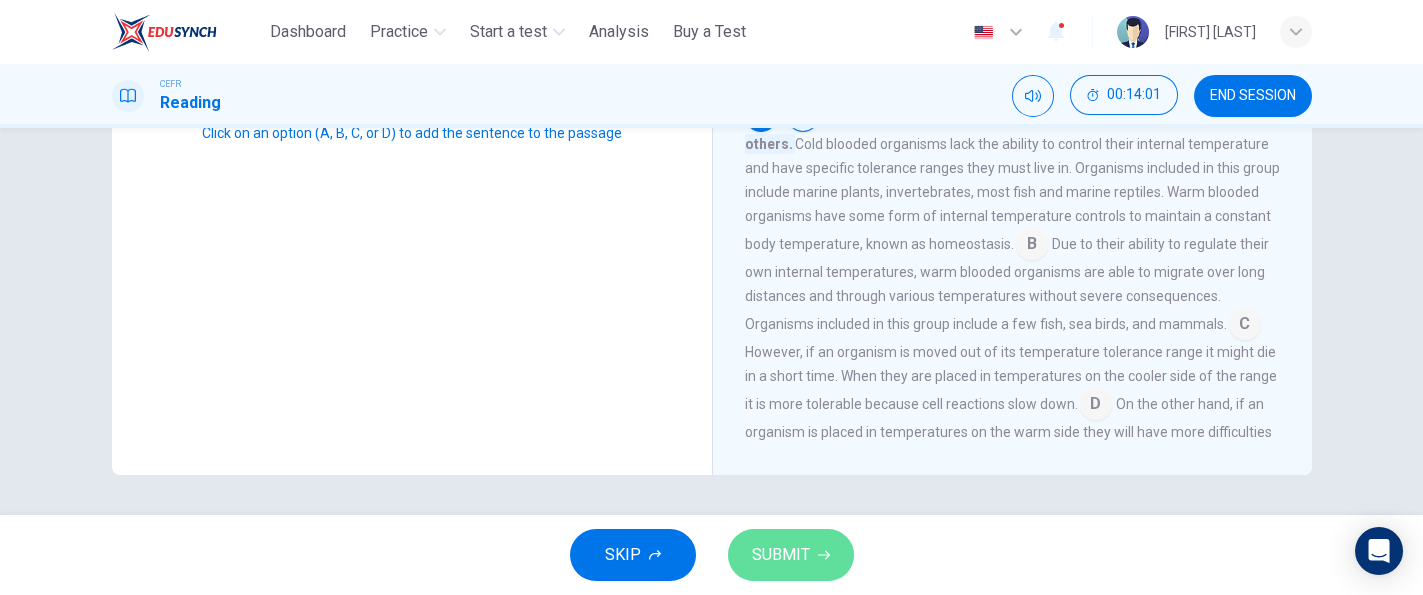 click on "SUBMIT" at bounding box center [791, 555] 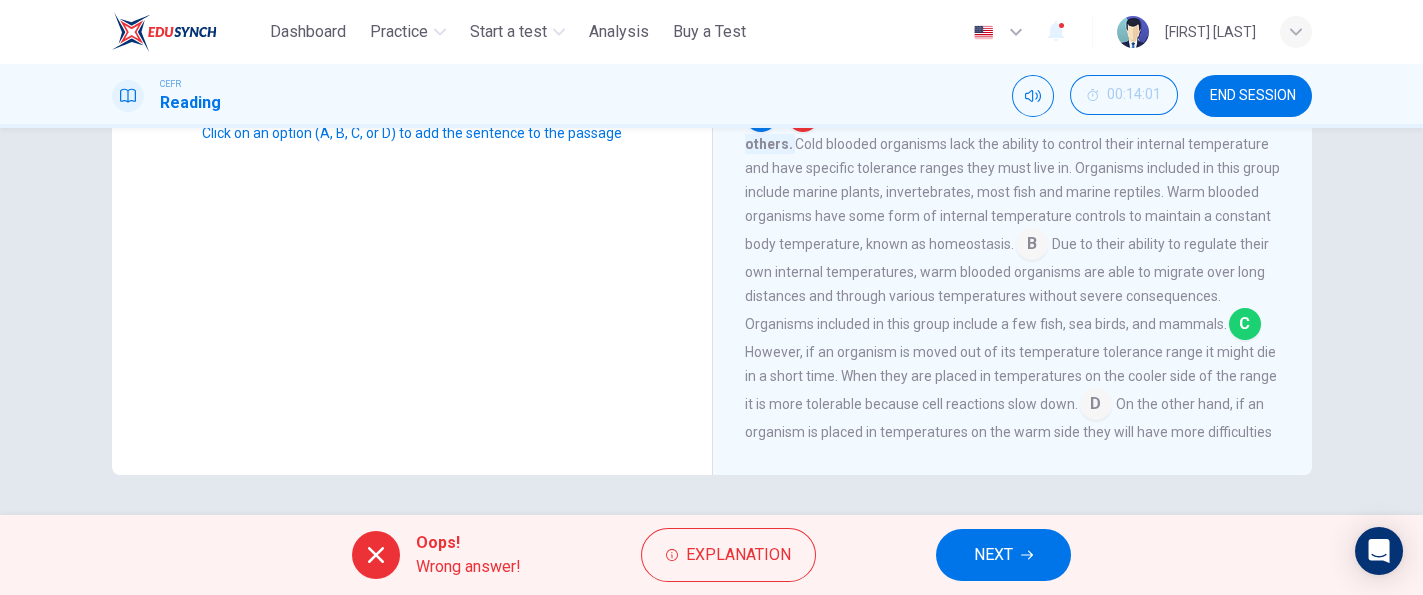 scroll, scrollTop: 825, scrollLeft: 0, axis: vertical 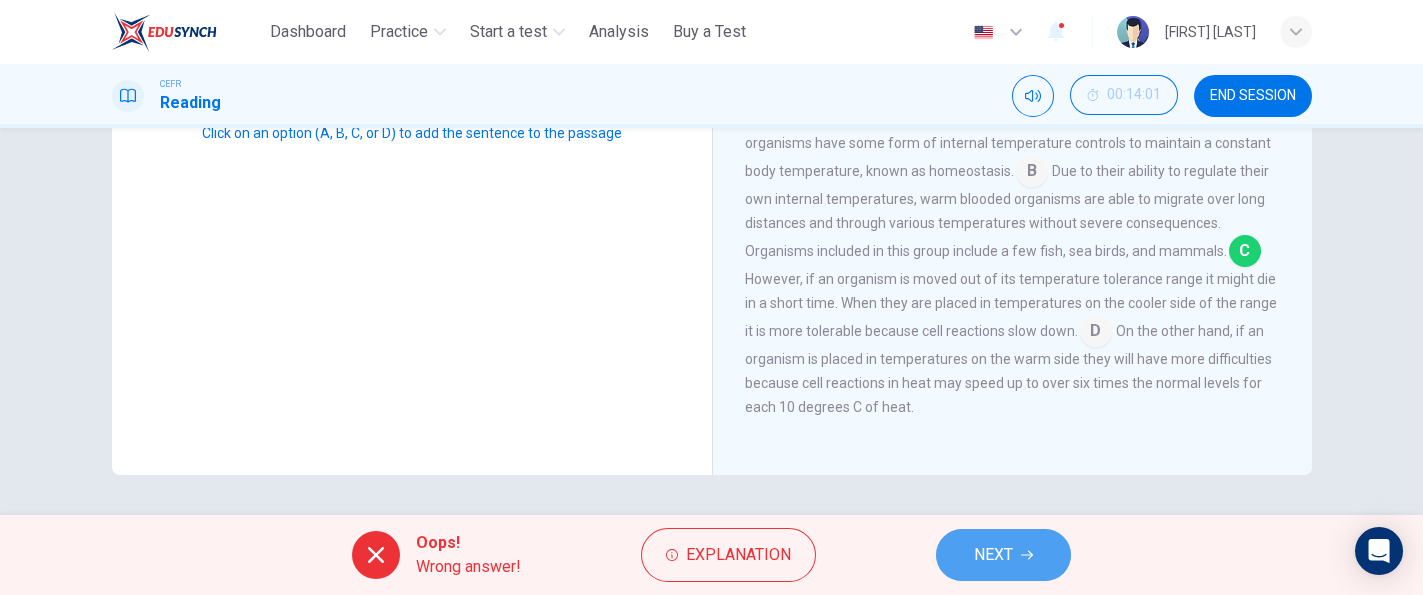 click on "NEXT" at bounding box center (993, 555) 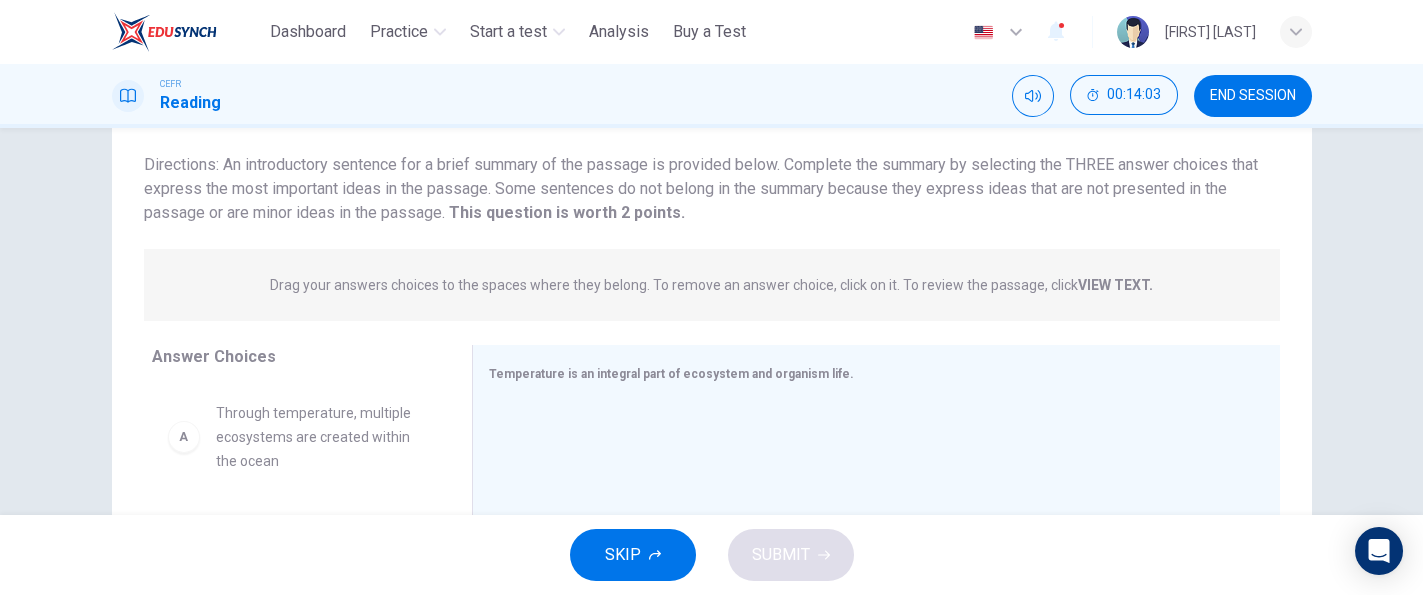 scroll, scrollTop: 144, scrollLeft: 0, axis: vertical 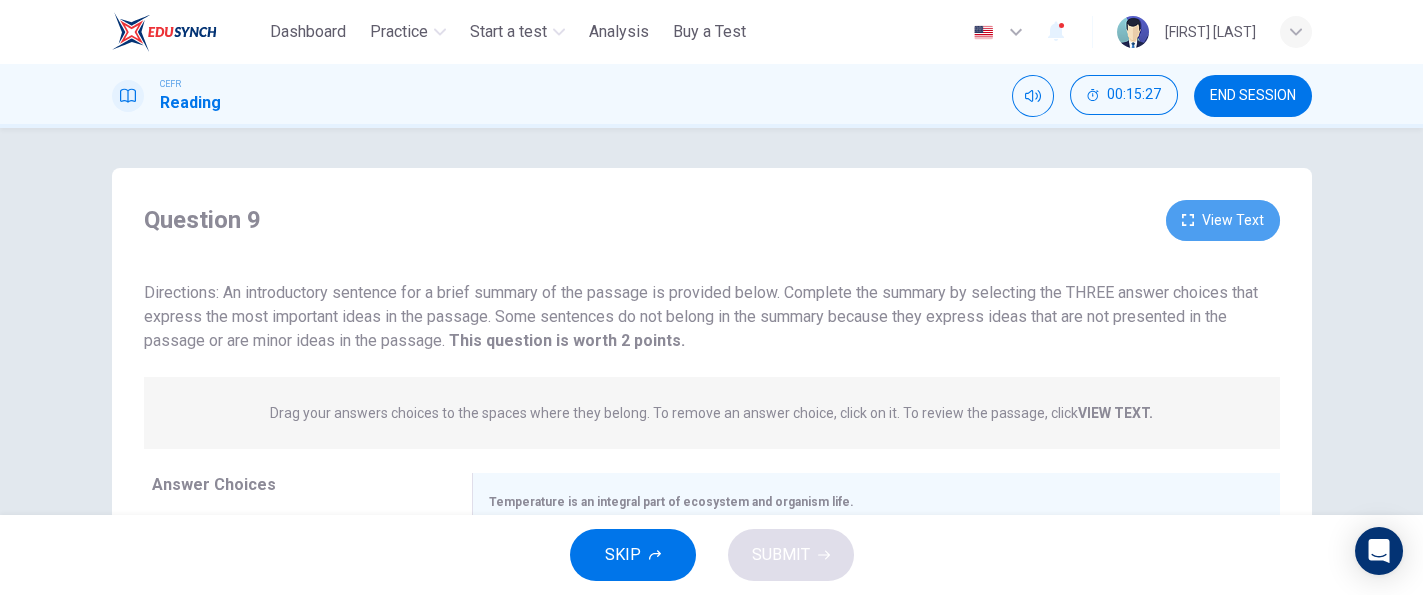 click on "View Text" at bounding box center (1223, 220) 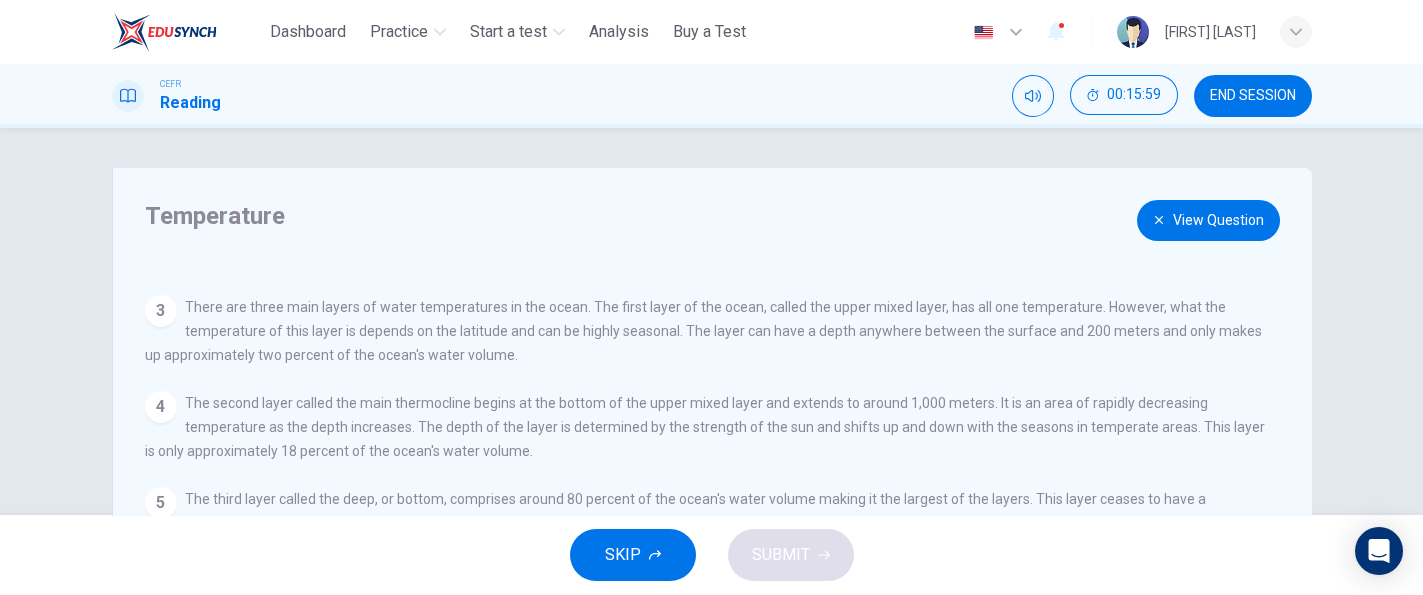 scroll, scrollTop: 230, scrollLeft: 0, axis: vertical 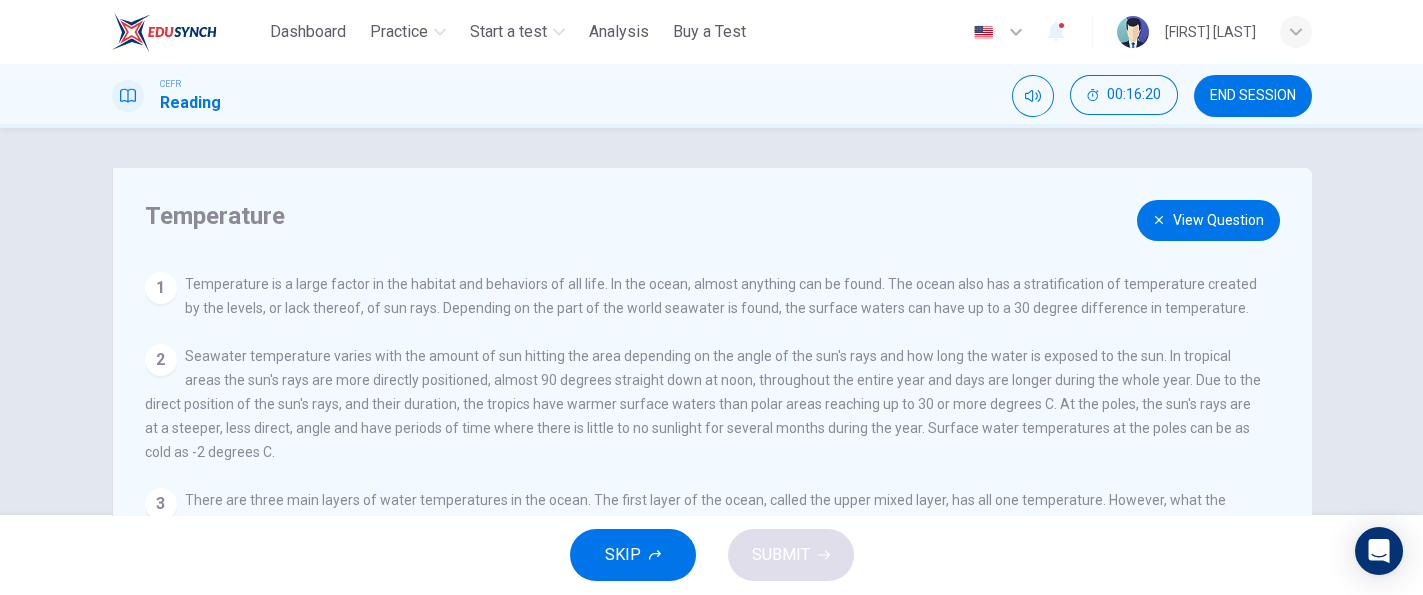 click on "Temperature View Question 1 Temperature is a large factor in the habitat and behaviors of all life. In the ocean, almost anything can be found. The ocean also has a stratification of temperature created by the levels, or lack thereof, of sun rays. Depending on the part of the world seawater is found, the surface waters can have up to a 30 degree difference in temperature. 2 3 There are three main layers of water temperatures in the ocean. The first layer of the ocean, called the upper mixed layer, has all one temperature. However, what the temperature of this layer is depends on the latitude and can be highly seasonal. The layer can have a depth anywhere between the surface and 200 meters and only makes up approximately two percent of the ocean's water volume. 4 5 6 7" at bounding box center (712, 515) 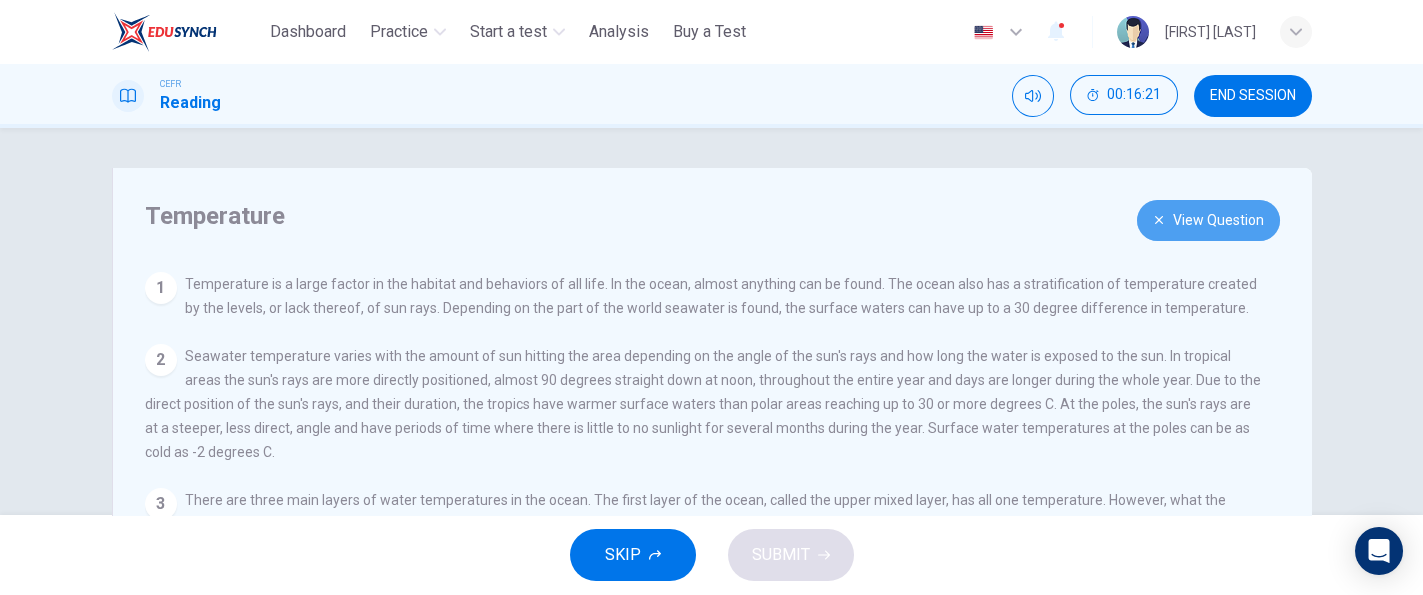 click on "View Question" at bounding box center [1208, 220] 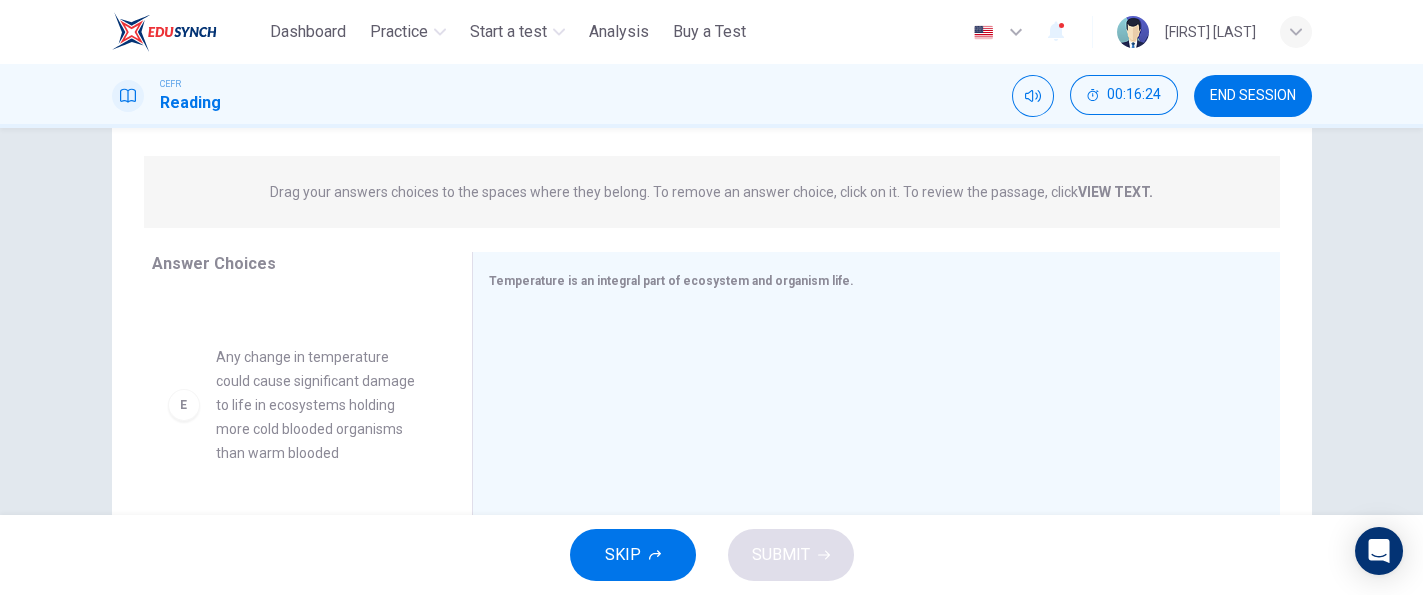 scroll, scrollTop: 266, scrollLeft: 0, axis: vertical 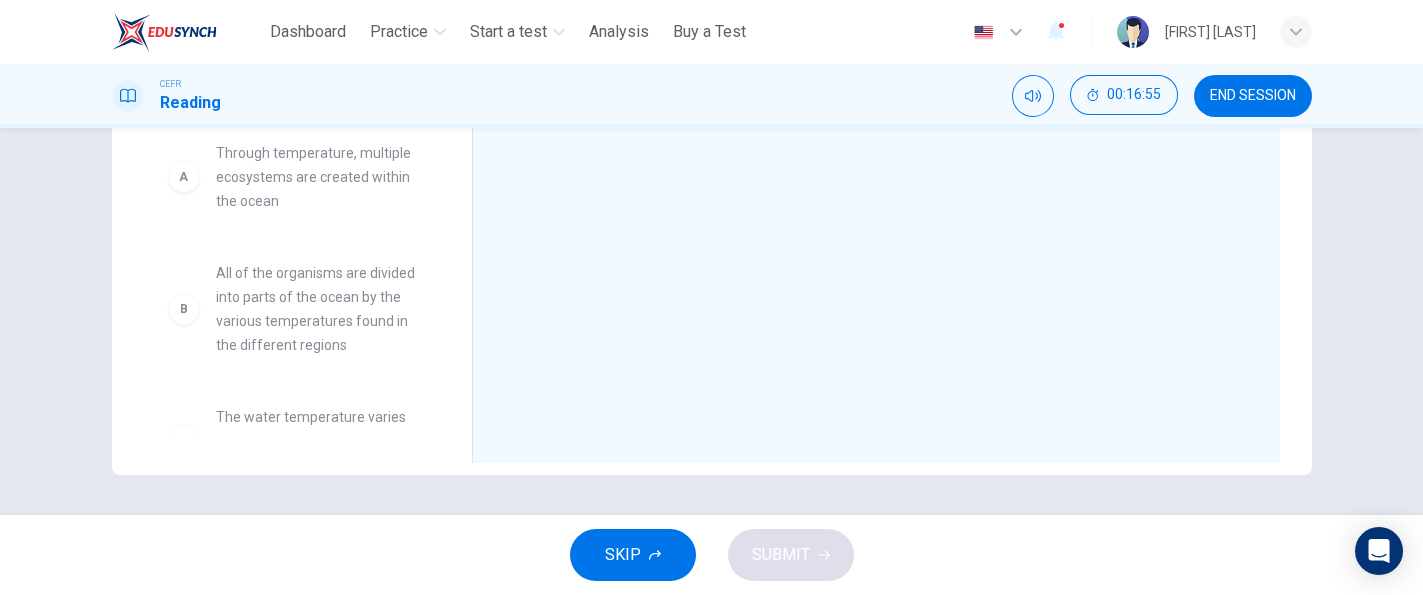 click on "Through temperature, multiple ecosystems are created within the ocean" at bounding box center [320, 177] 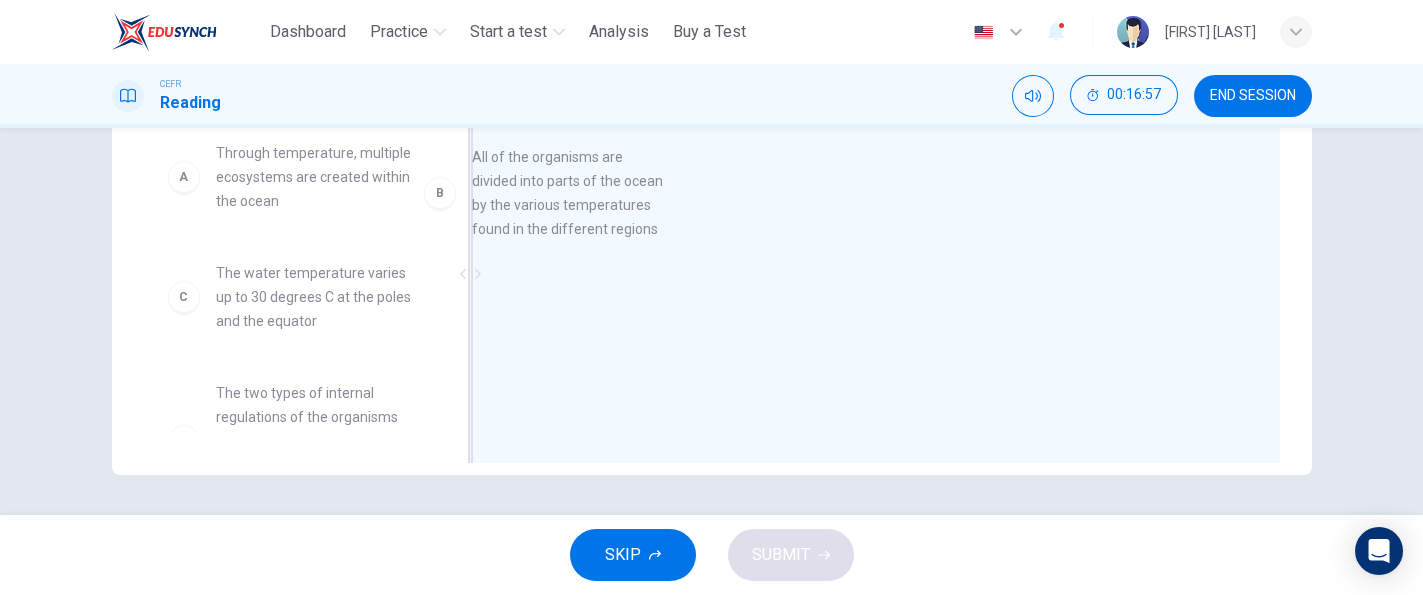 drag, startPoint x: 305, startPoint y: 301, endPoint x: 607, endPoint y: 173, distance: 328.0061 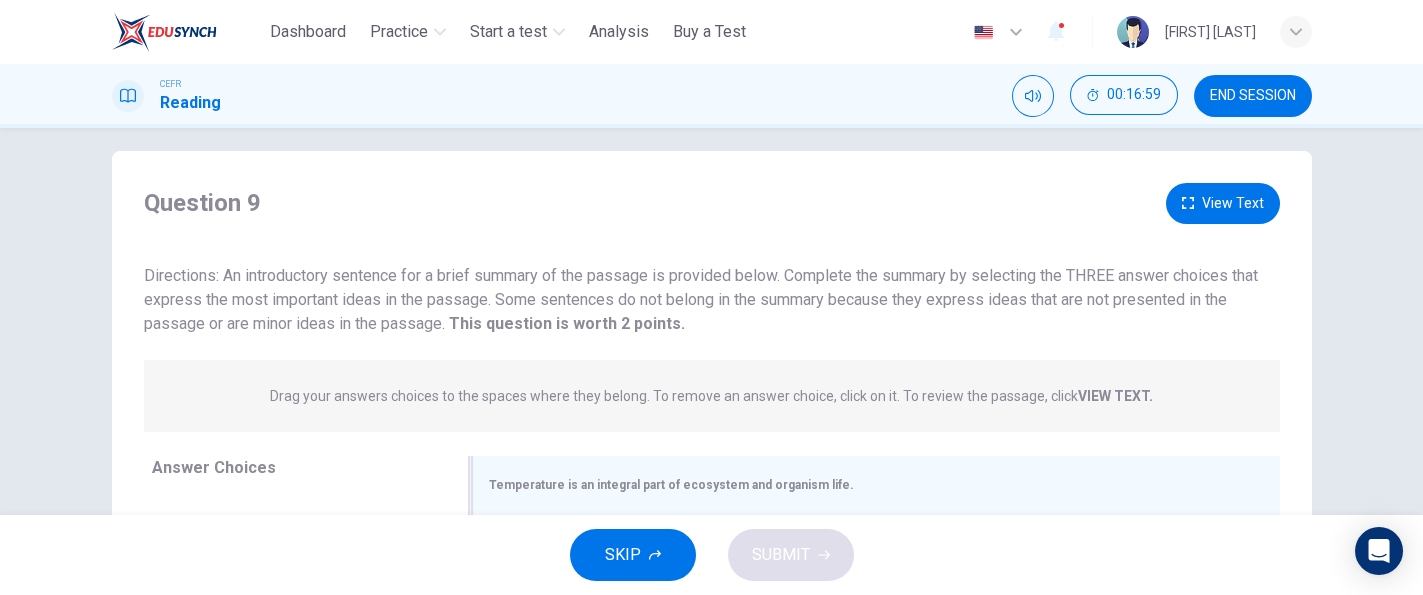 scroll, scrollTop: 0, scrollLeft: 0, axis: both 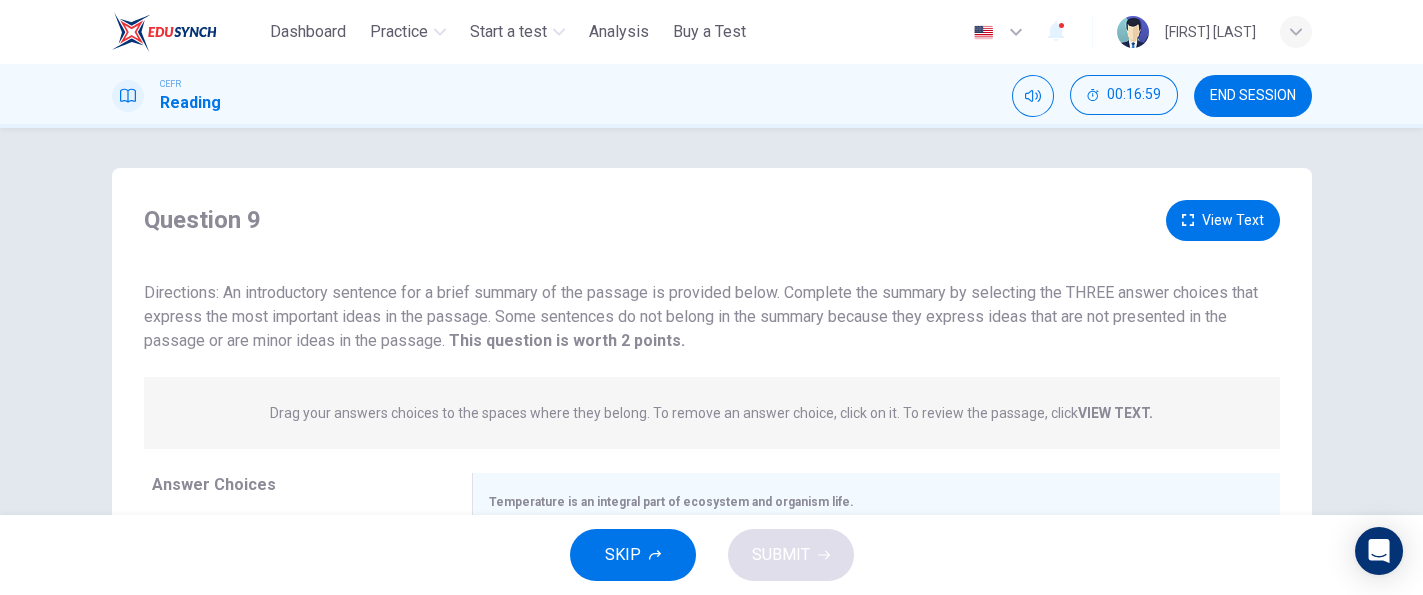 click on "View Text" at bounding box center [1223, 220] 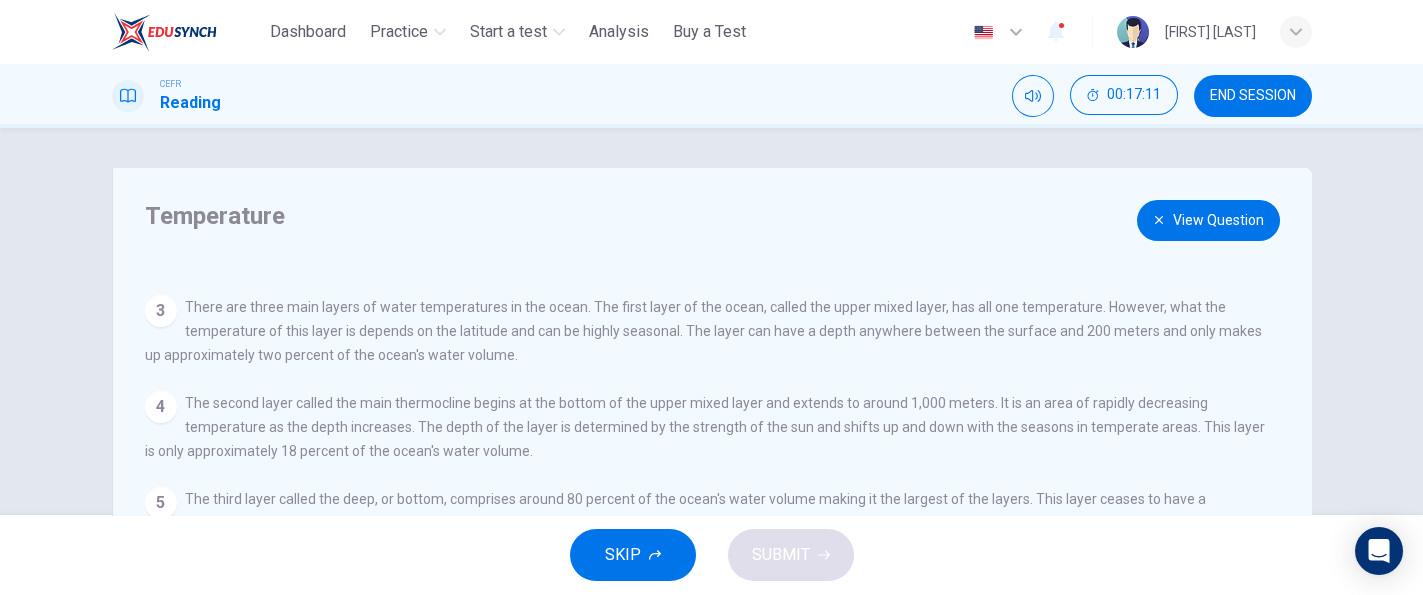 scroll, scrollTop: 230, scrollLeft: 0, axis: vertical 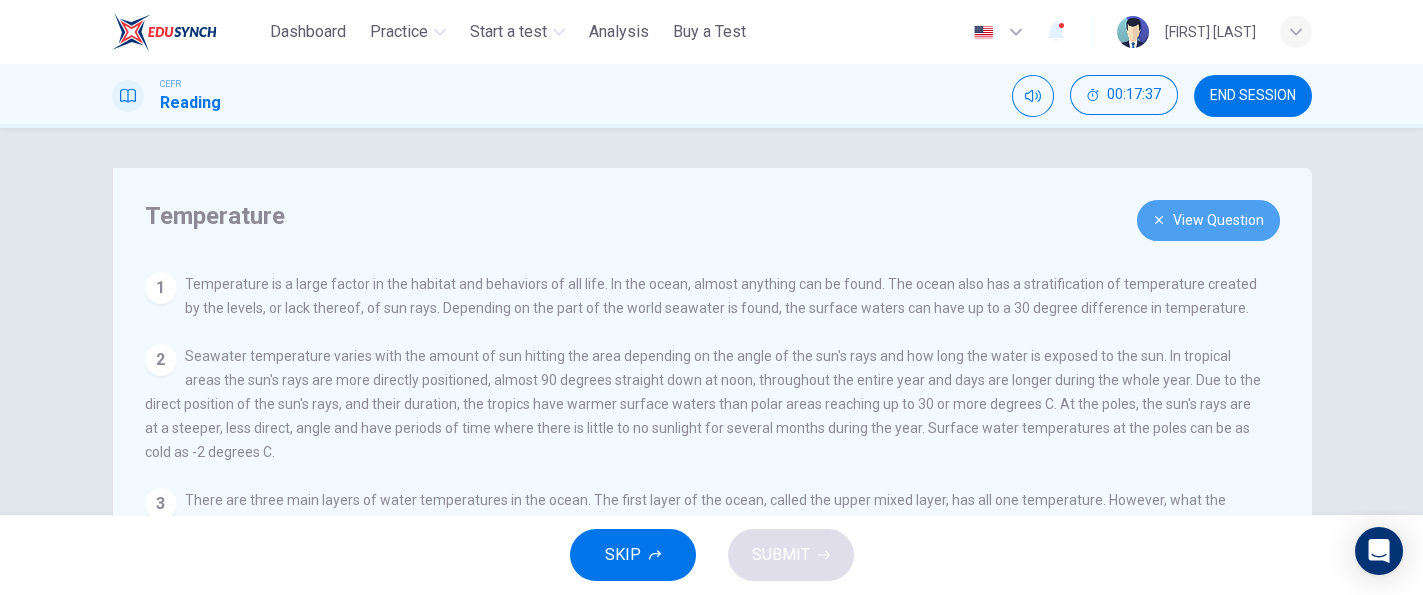 click on "View Question" at bounding box center [1208, 220] 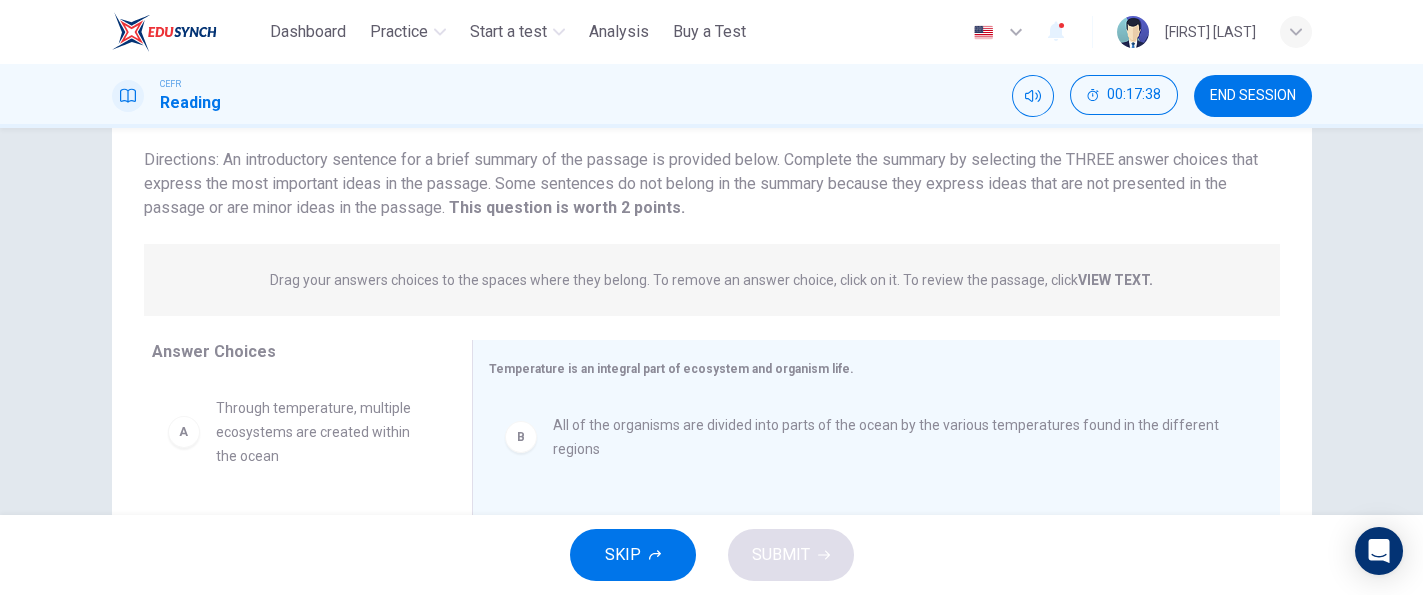 scroll, scrollTop: 266, scrollLeft: 0, axis: vertical 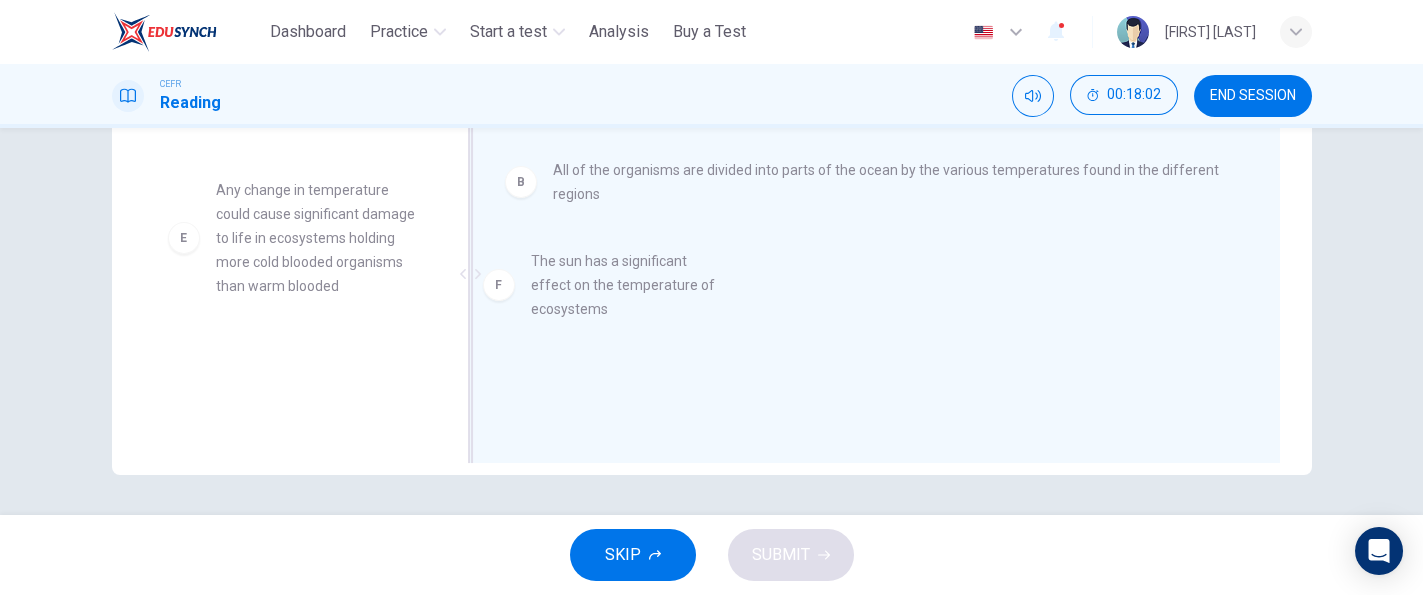 drag, startPoint x: 293, startPoint y: 405, endPoint x: 632, endPoint y: 298, distance: 355.4856 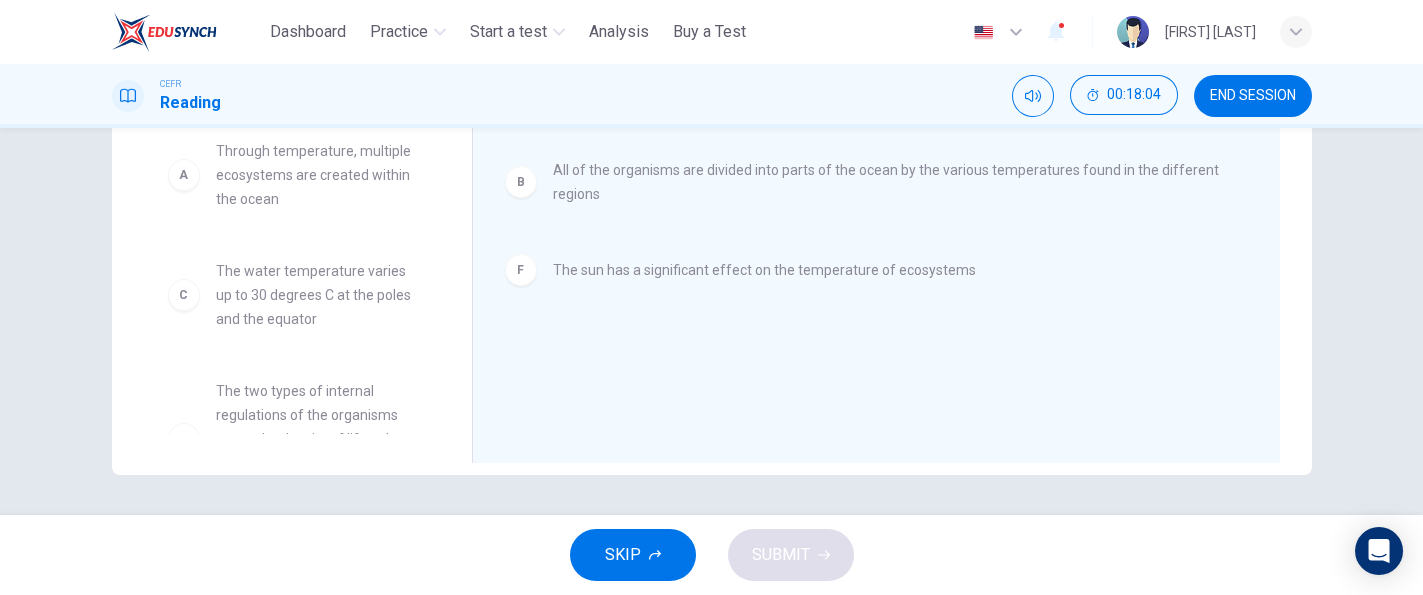 scroll, scrollTop: 0, scrollLeft: 0, axis: both 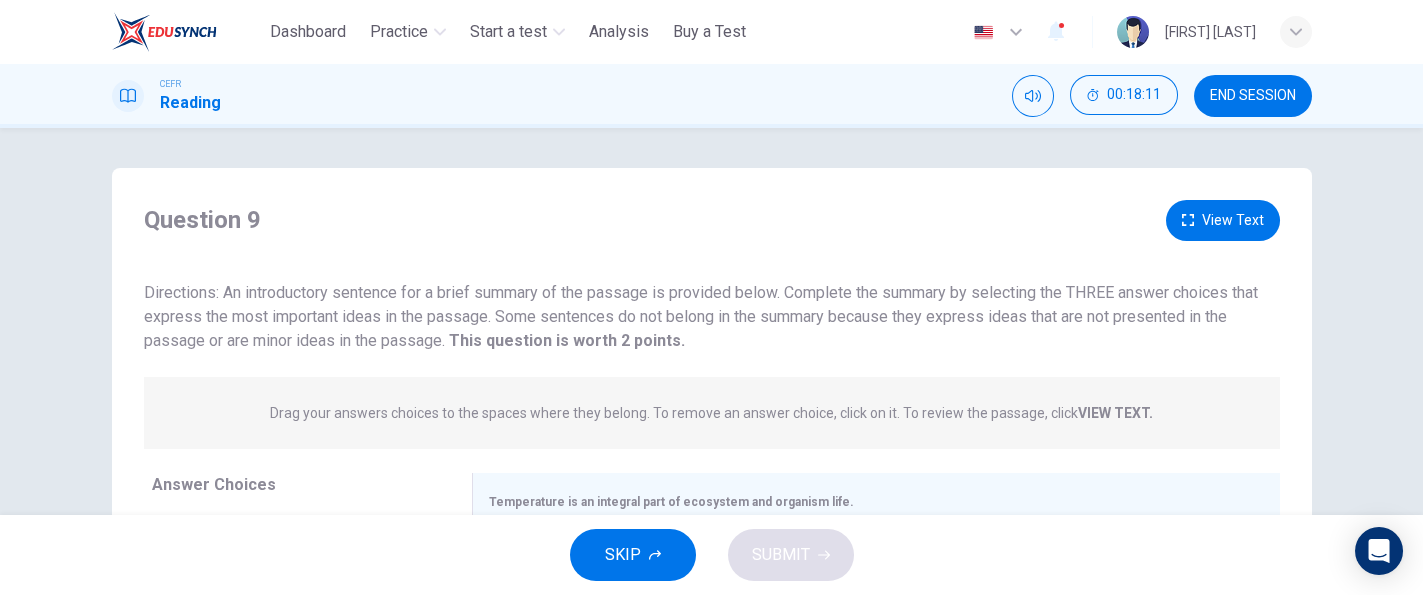 click on "View Text" at bounding box center (1223, 220) 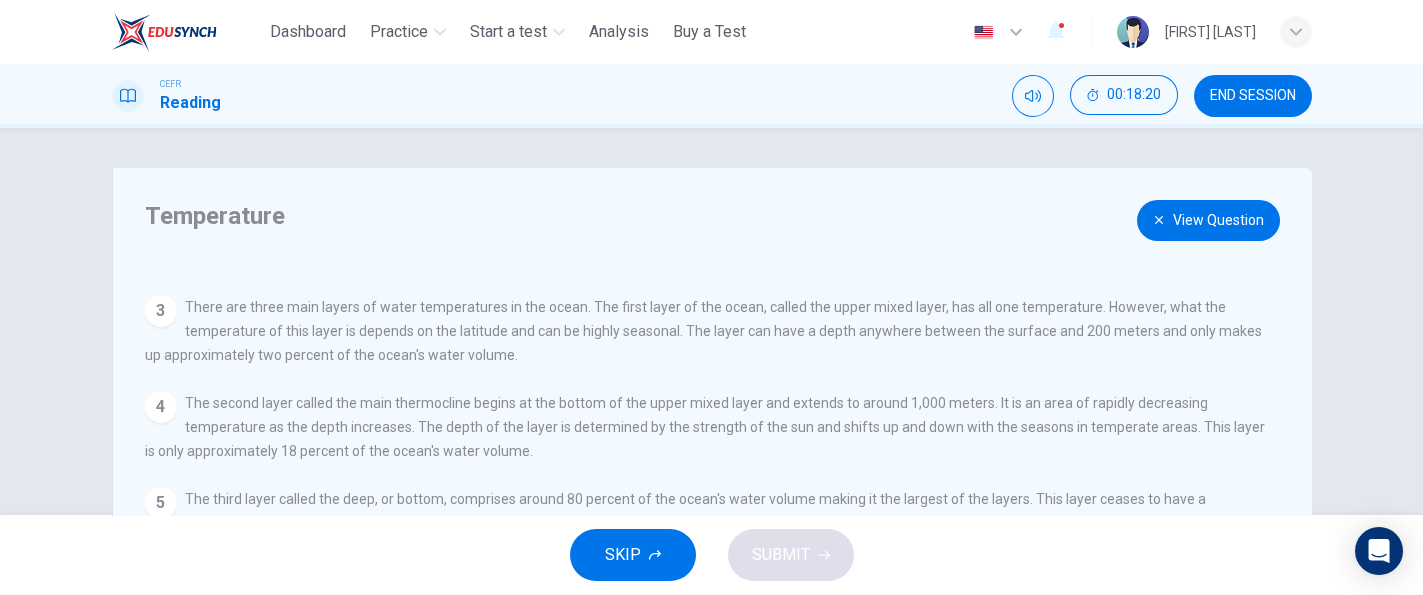 scroll, scrollTop: 230, scrollLeft: 0, axis: vertical 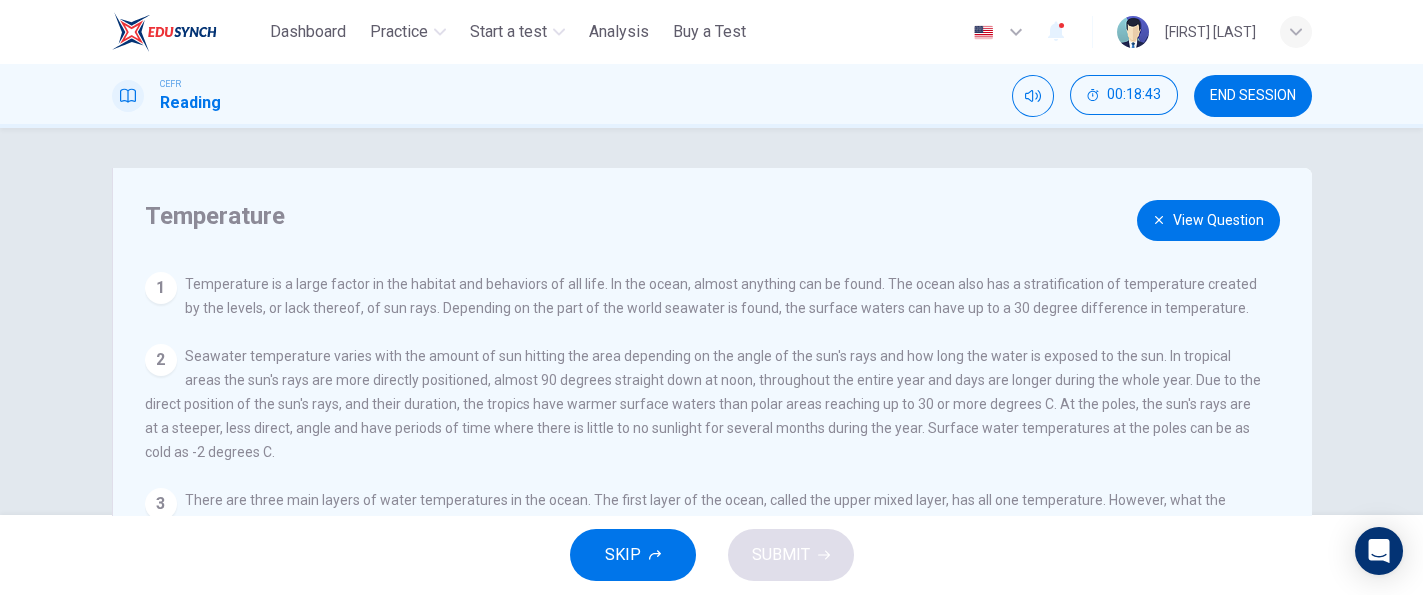 click on "Temperature View Question 1 Temperature is a large factor in the habitat and behaviors of all life. In the ocean, almost anything can be found. The ocean also has a stratification of temperature created by the levels, or lack thereof, of sun rays. Depending on the part of the world seawater is found, the surface waters can have up to a 30 degree difference in temperature. 2 3 There are three main layers of water temperatures in the ocean. The first layer of the ocean, called the upper mixed layer, has all one temperature. However, what the temperature of this layer is depends on the latitude and can be highly seasonal. The layer can have a depth anywhere between the surface and 200 meters and only makes up approximately two percent of the ocean's water volume. 4 5 6 7" at bounding box center (712, 515) 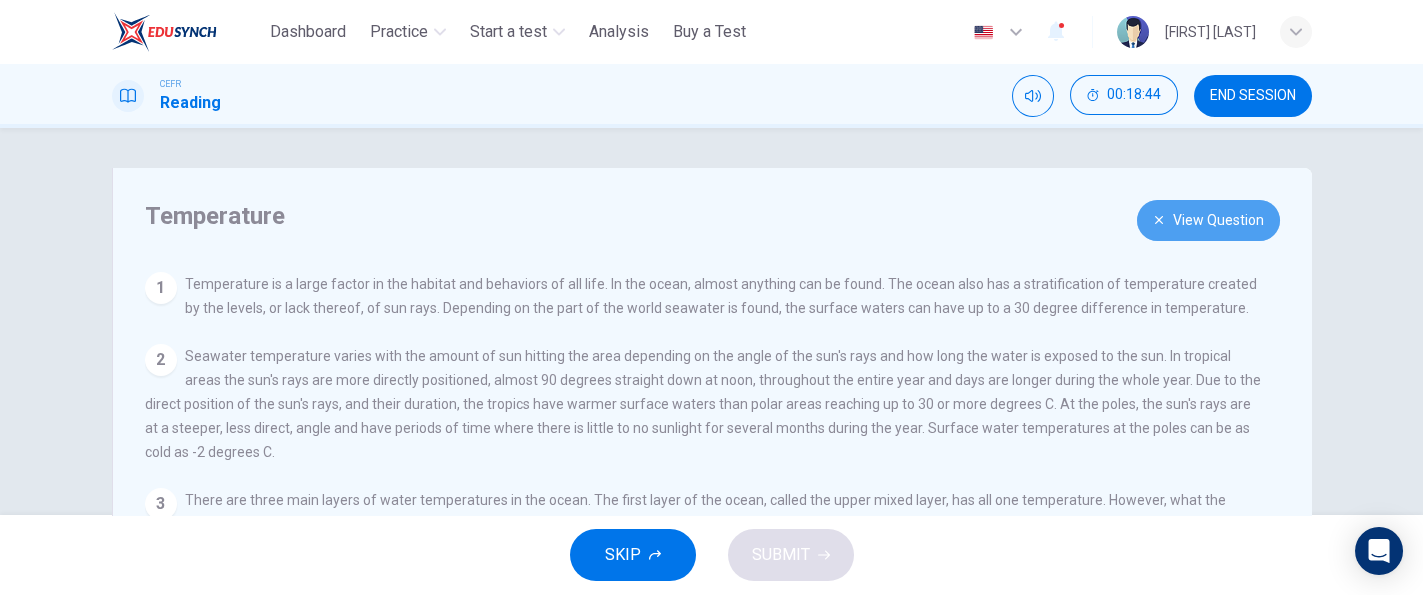 click on "View Question" at bounding box center [1208, 220] 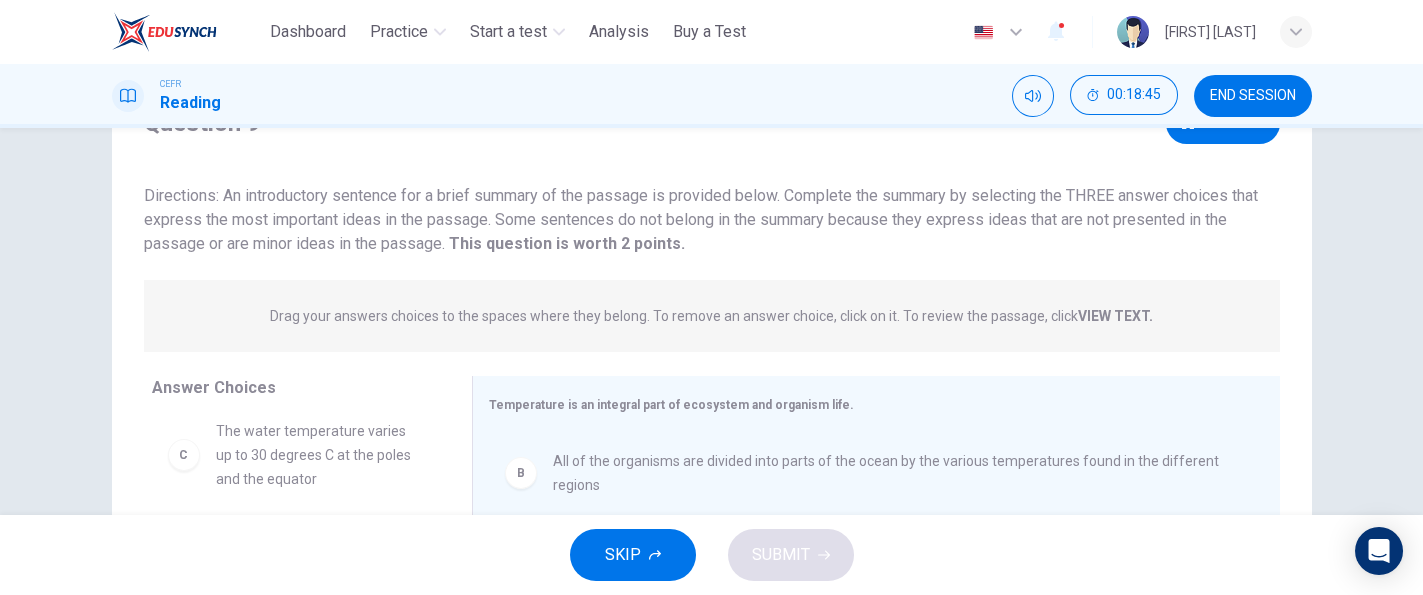 scroll, scrollTop: 133, scrollLeft: 0, axis: vertical 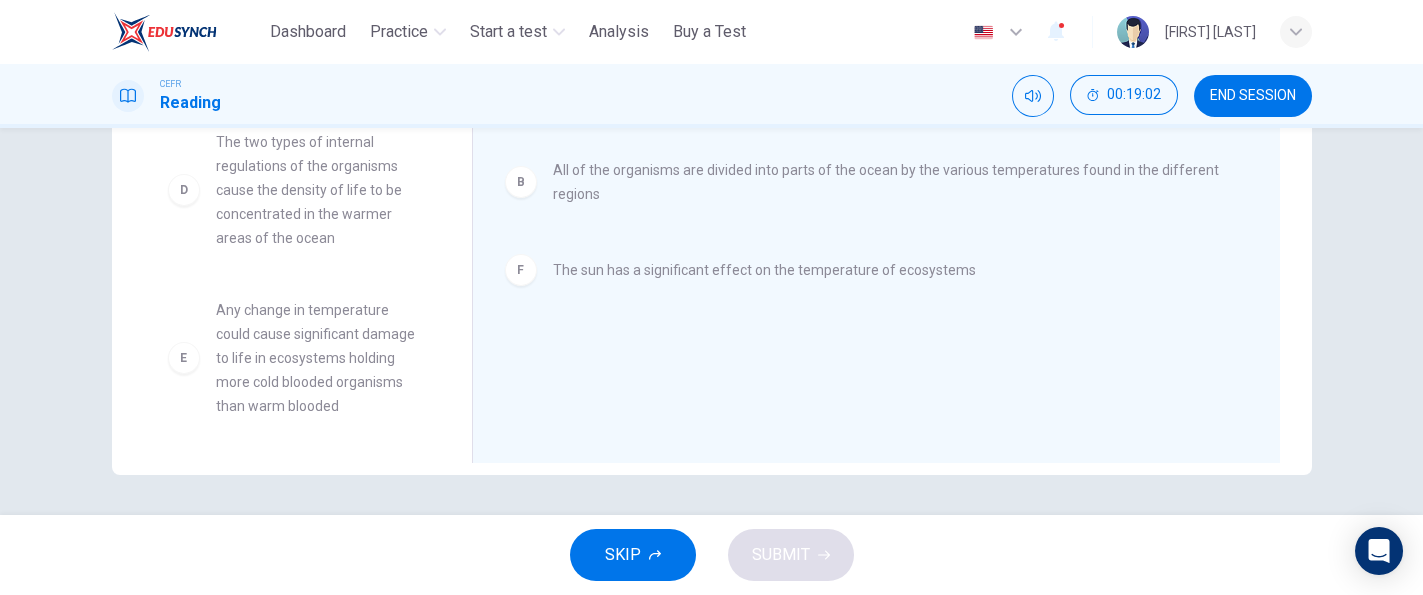 click on "The two types of internal regulations of the organisms cause the density of life to be concentrated in the warmer areas of the ocean" at bounding box center (320, 190) 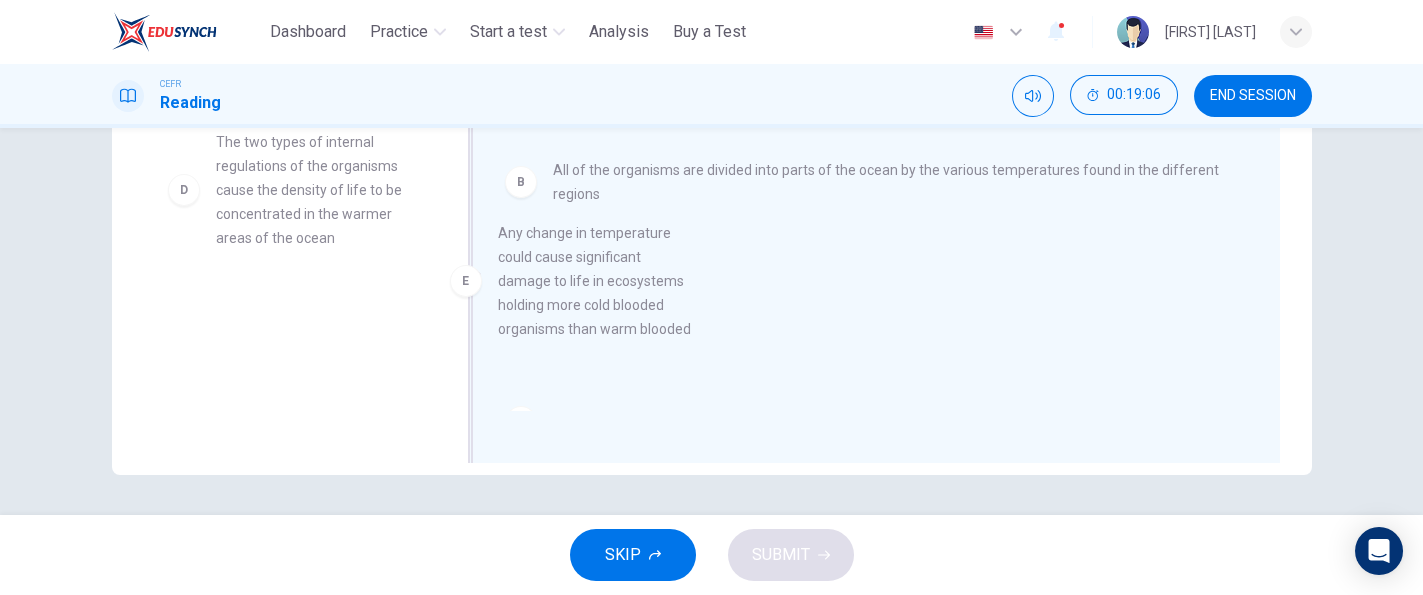 drag, startPoint x: 330, startPoint y: 363, endPoint x: 628, endPoint y: 277, distance: 310.16125 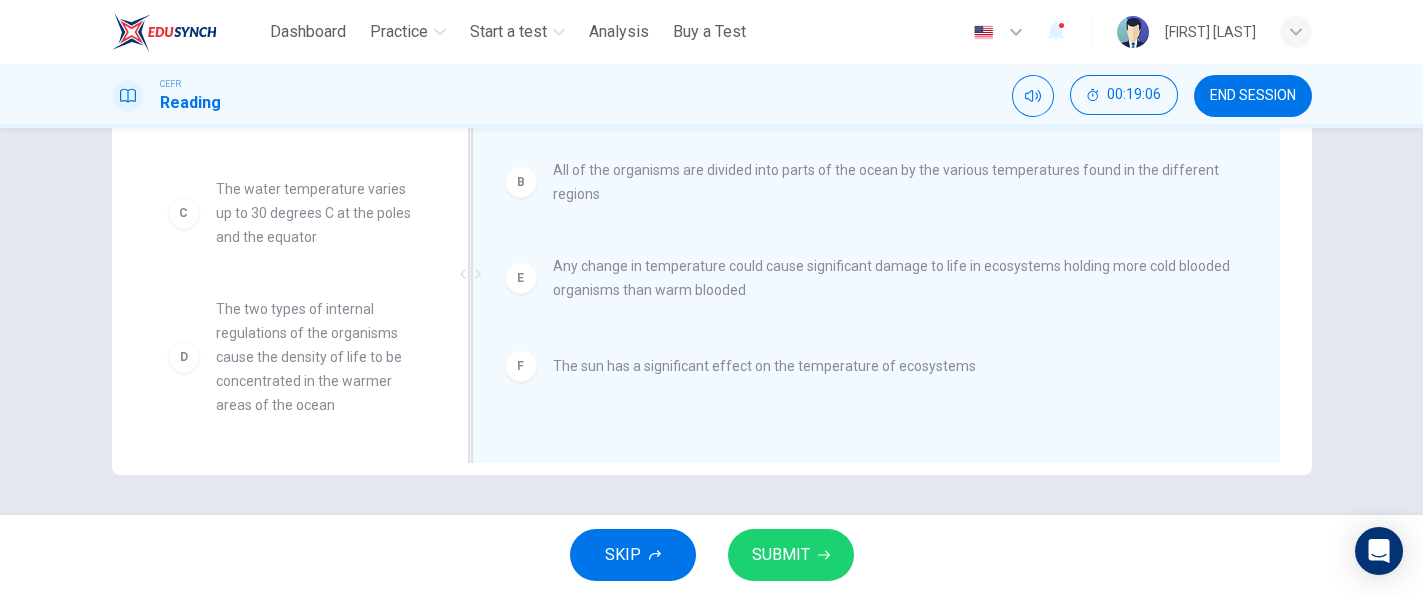 scroll, scrollTop: 83, scrollLeft: 0, axis: vertical 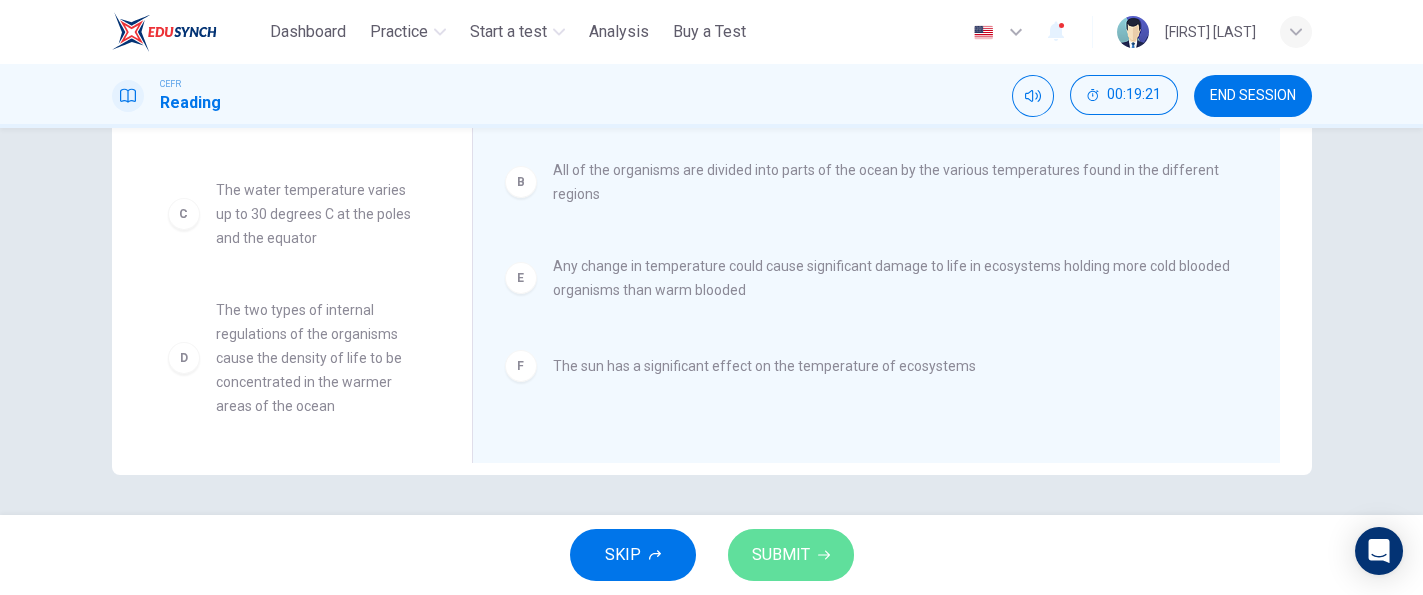 click on "SUBMIT" at bounding box center [791, 555] 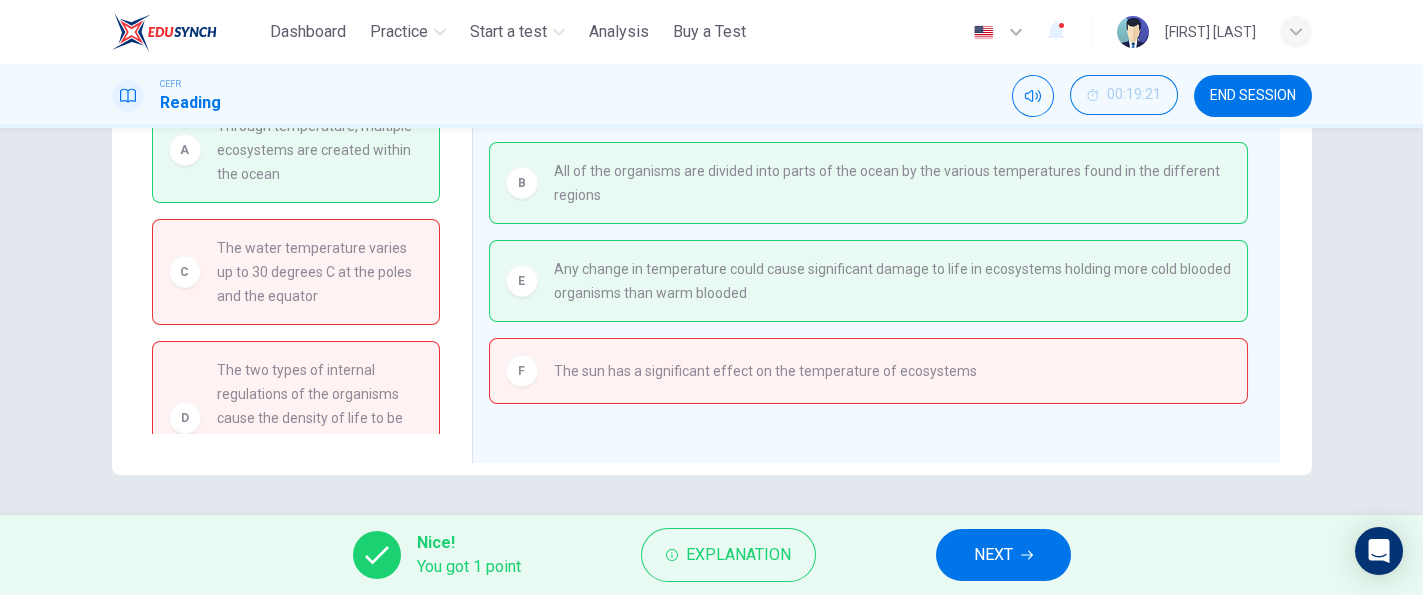 scroll, scrollTop: 0, scrollLeft: 0, axis: both 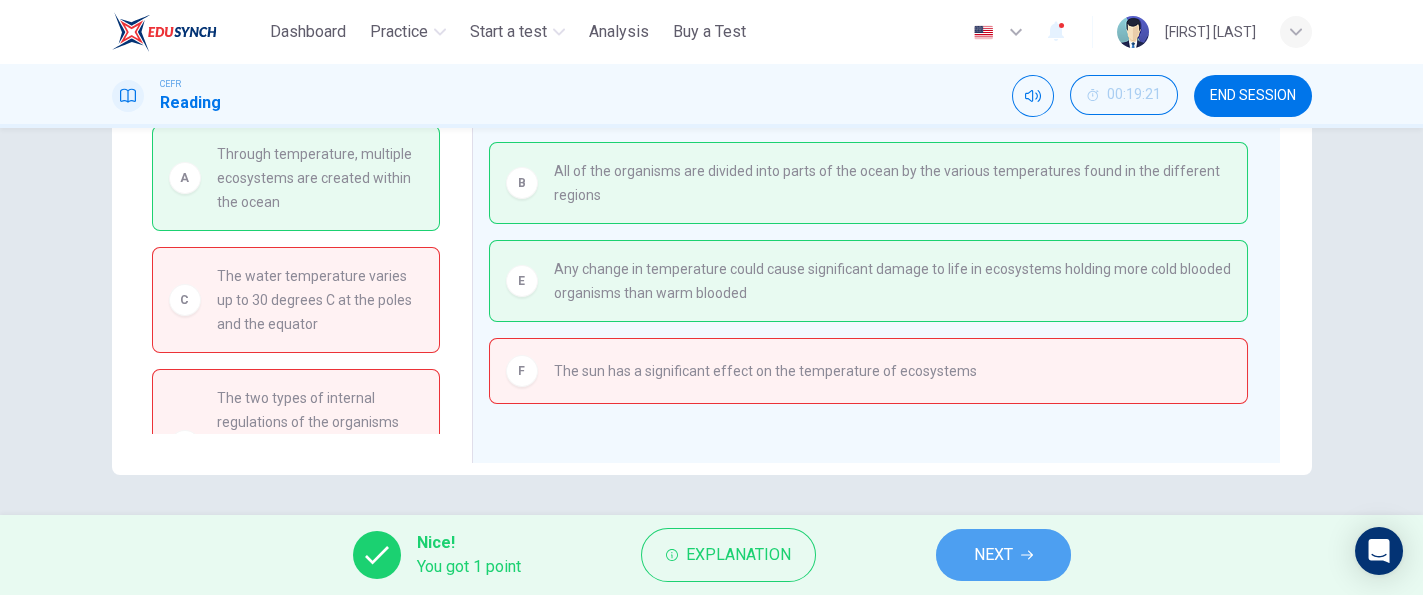 click on "NEXT" at bounding box center (1003, 555) 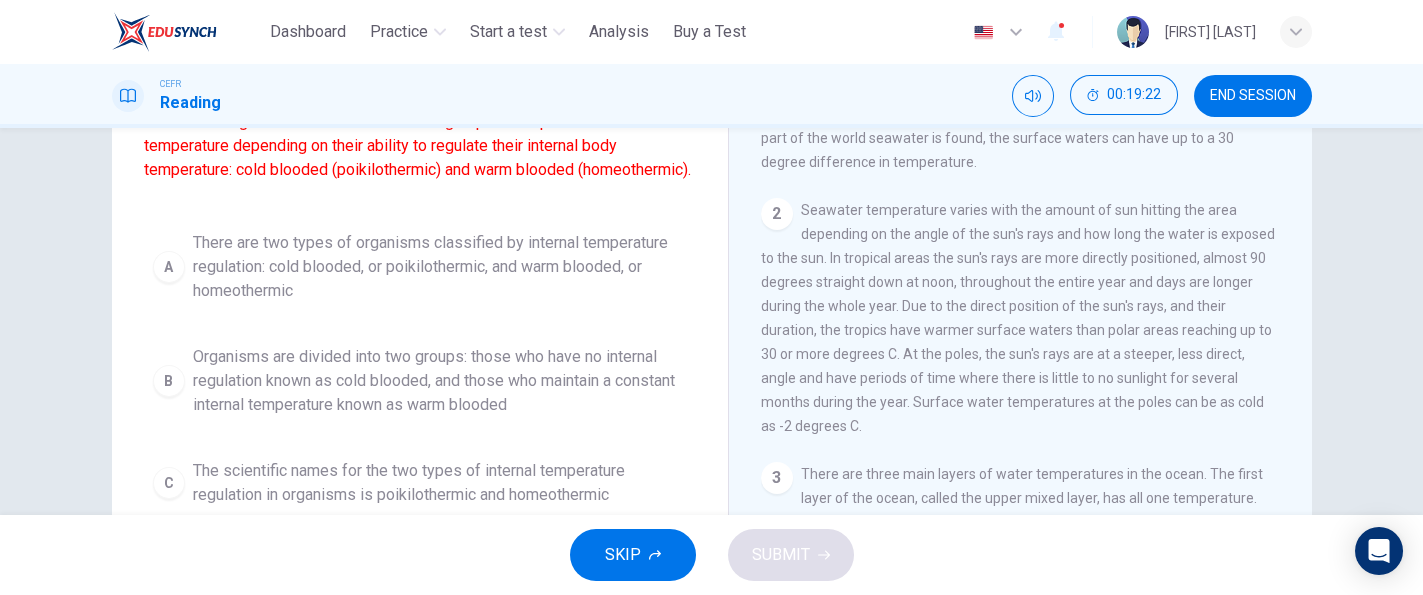 scroll, scrollTop: 121, scrollLeft: 0, axis: vertical 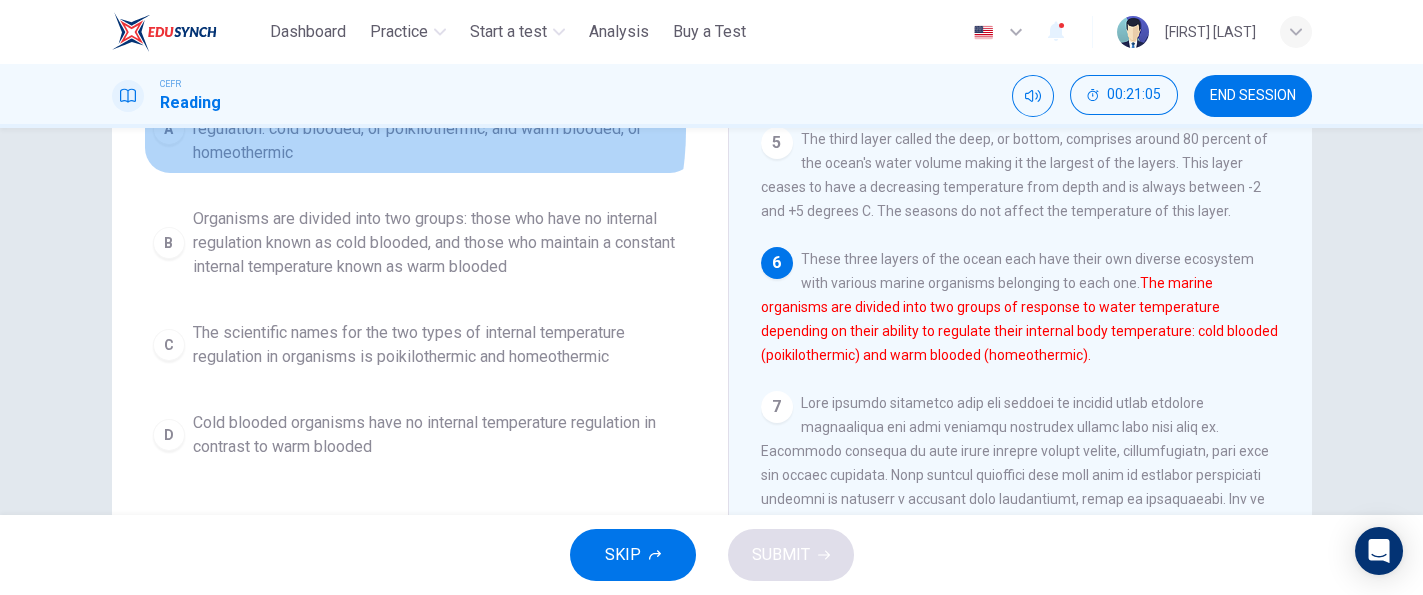 click on "There are two types of organisms classified by internal temperature regulation: cold blooded, or poikilothermic, and warm blooded, or homeothermic" at bounding box center (440, 129) 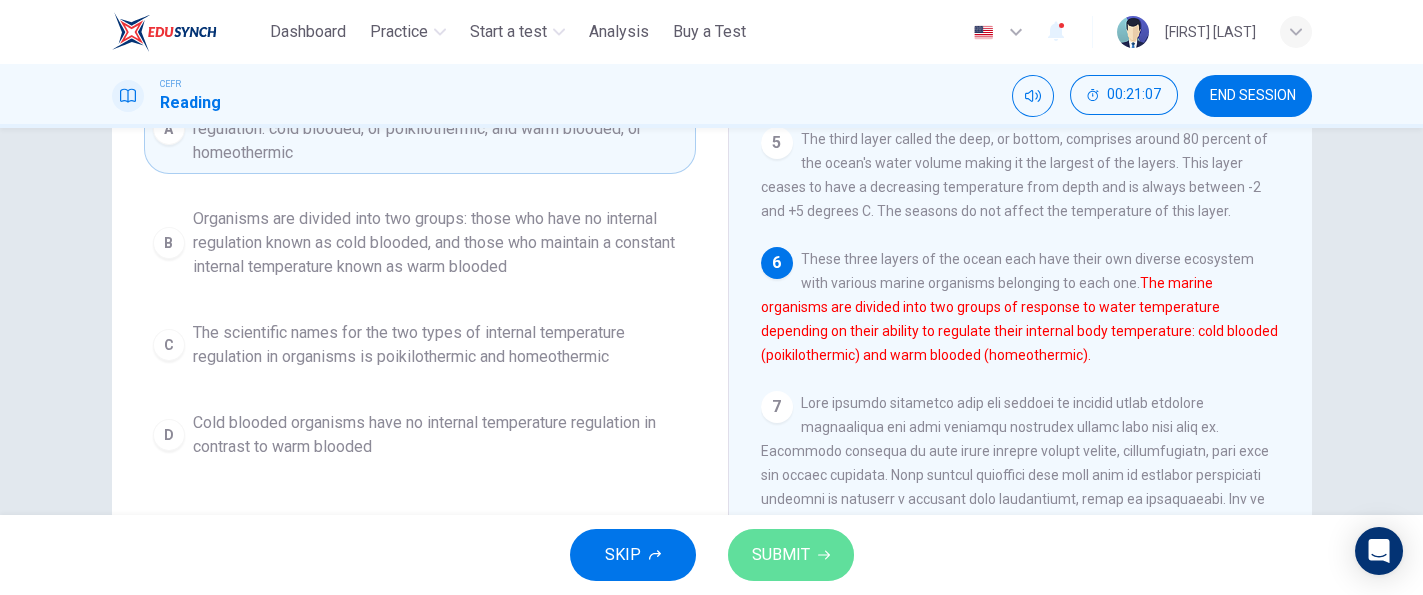 click on "SUBMIT" at bounding box center (791, 555) 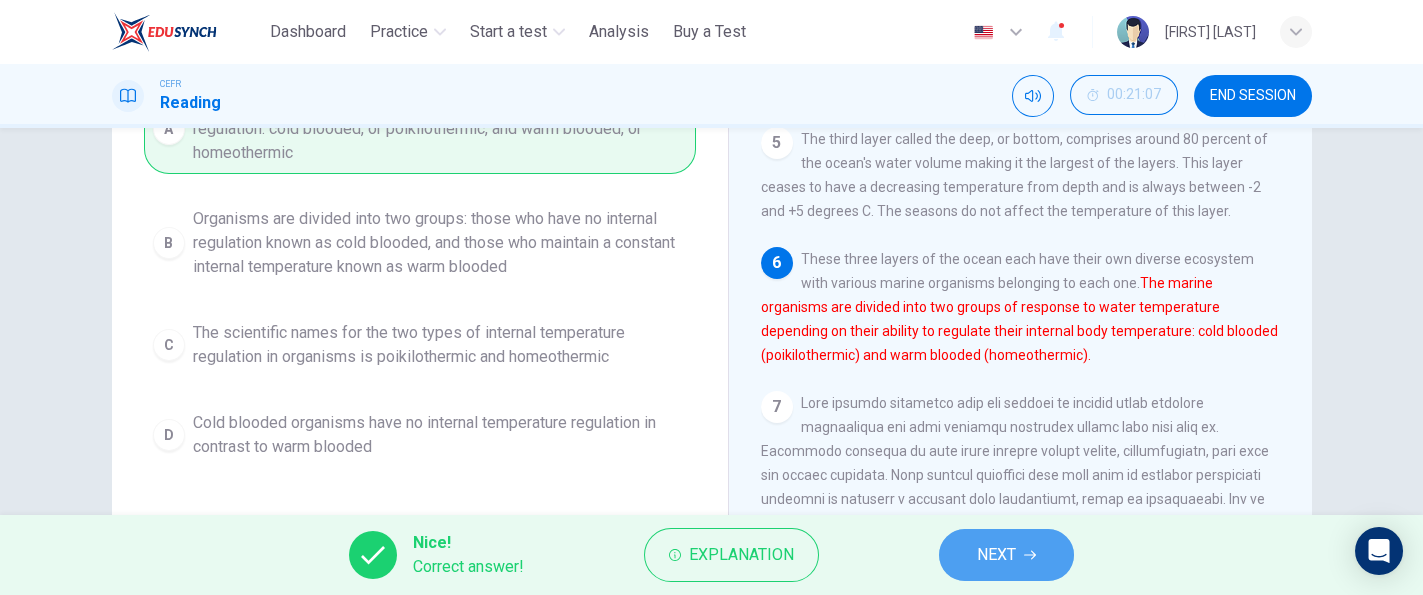 click on "NEXT" at bounding box center (996, 555) 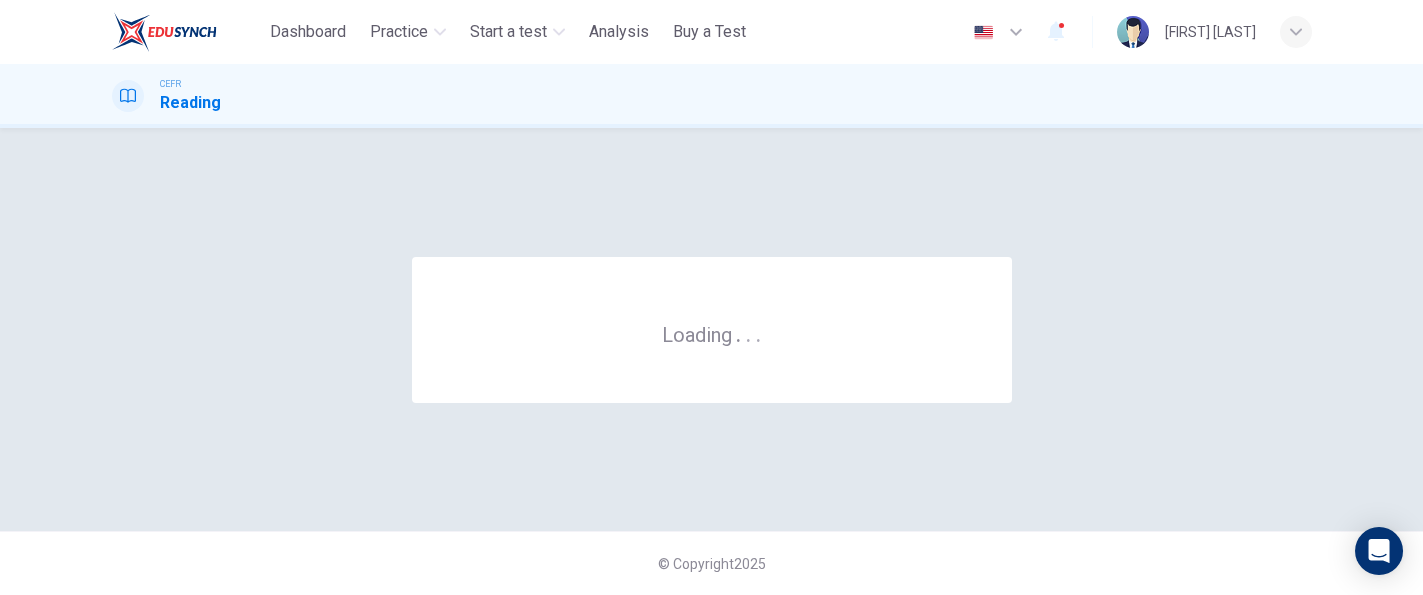 scroll, scrollTop: 0, scrollLeft: 0, axis: both 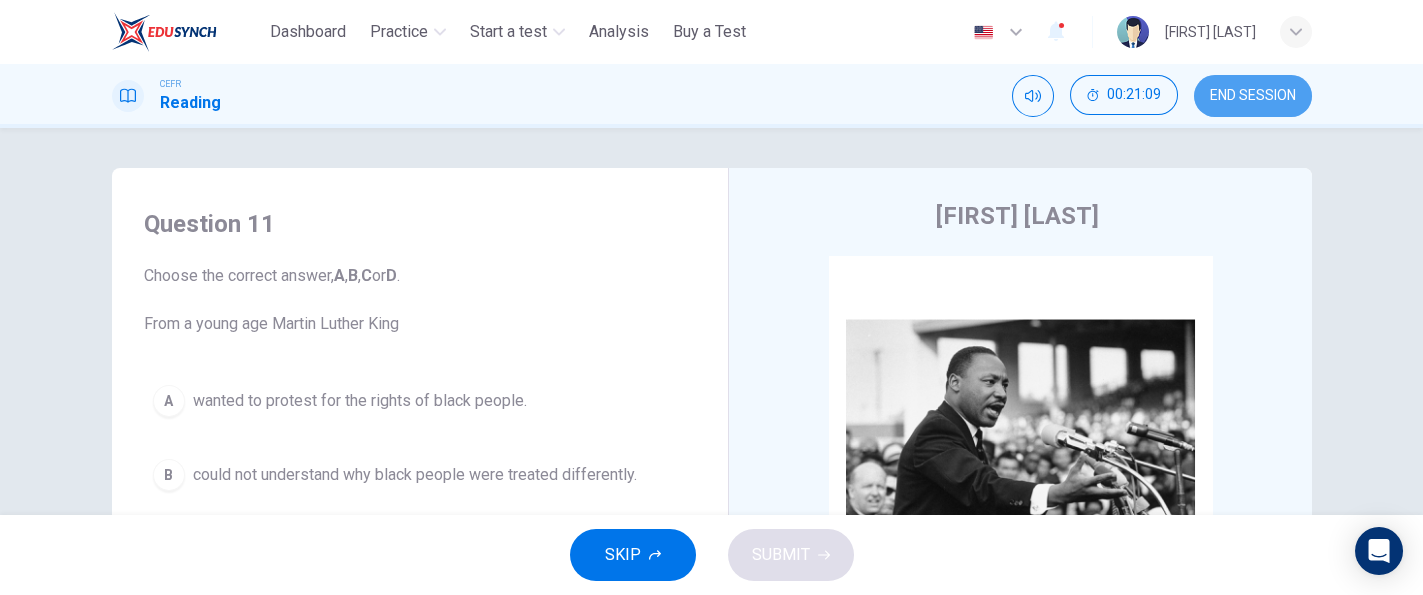 click on "END SESSION" at bounding box center [1253, 96] 